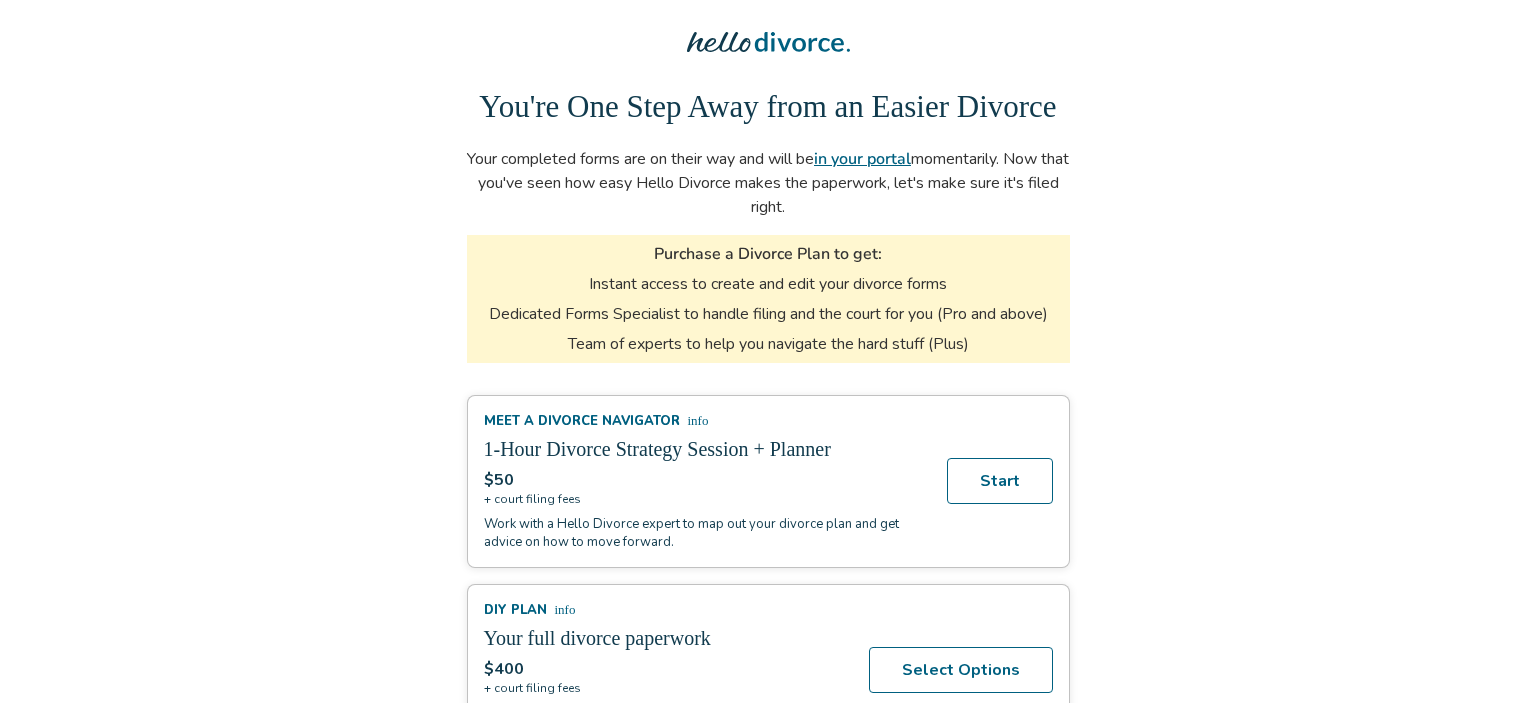 scroll, scrollTop: 0, scrollLeft: 0, axis: both 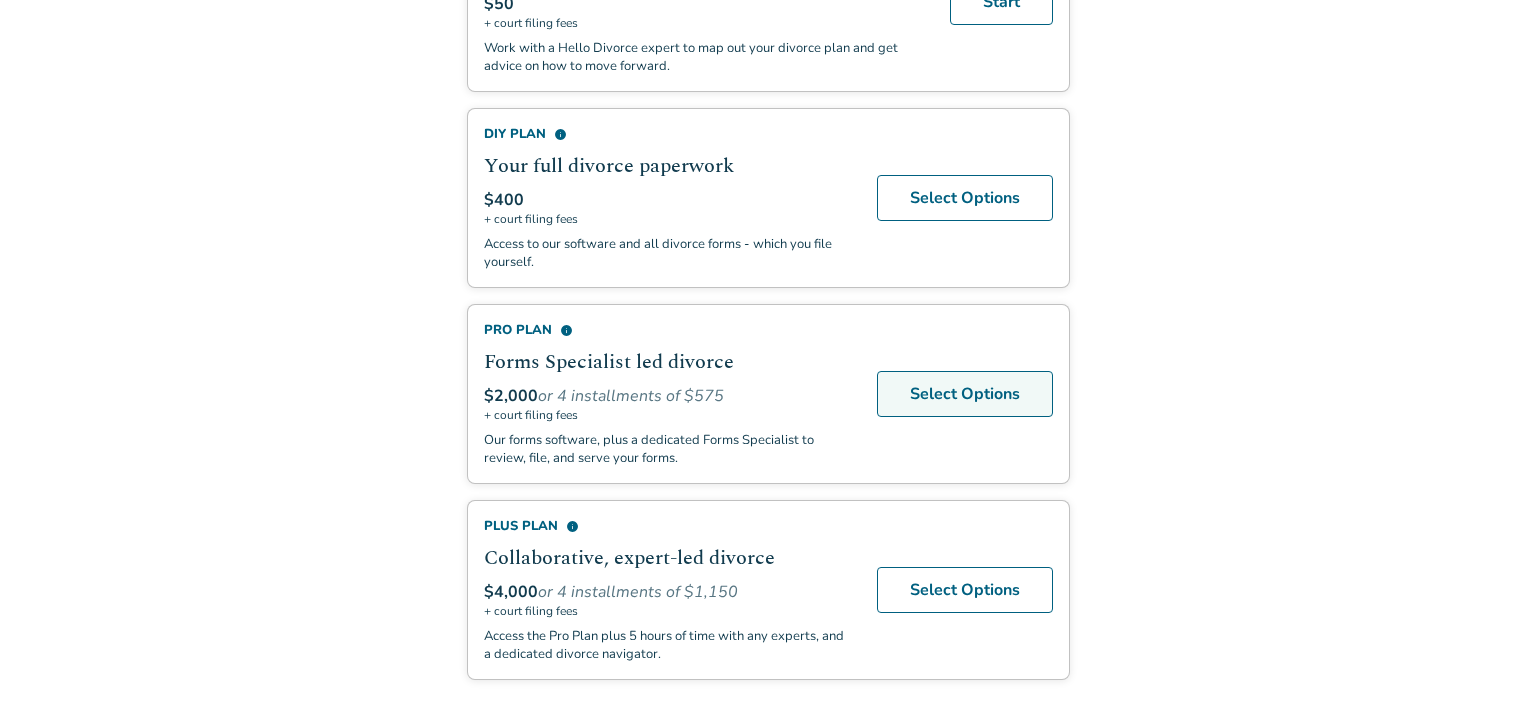 click on "Select Options" at bounding box center (965, 394) 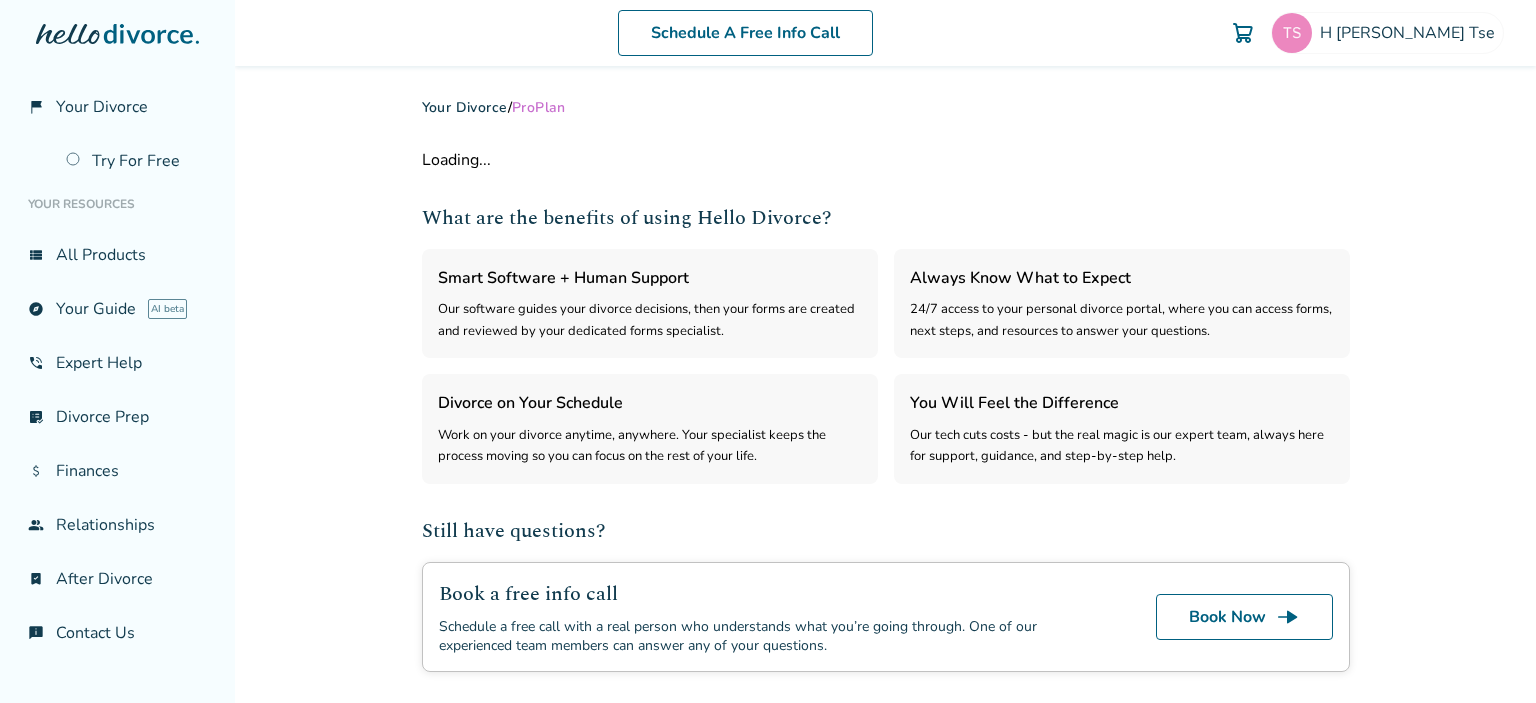 select on "***" 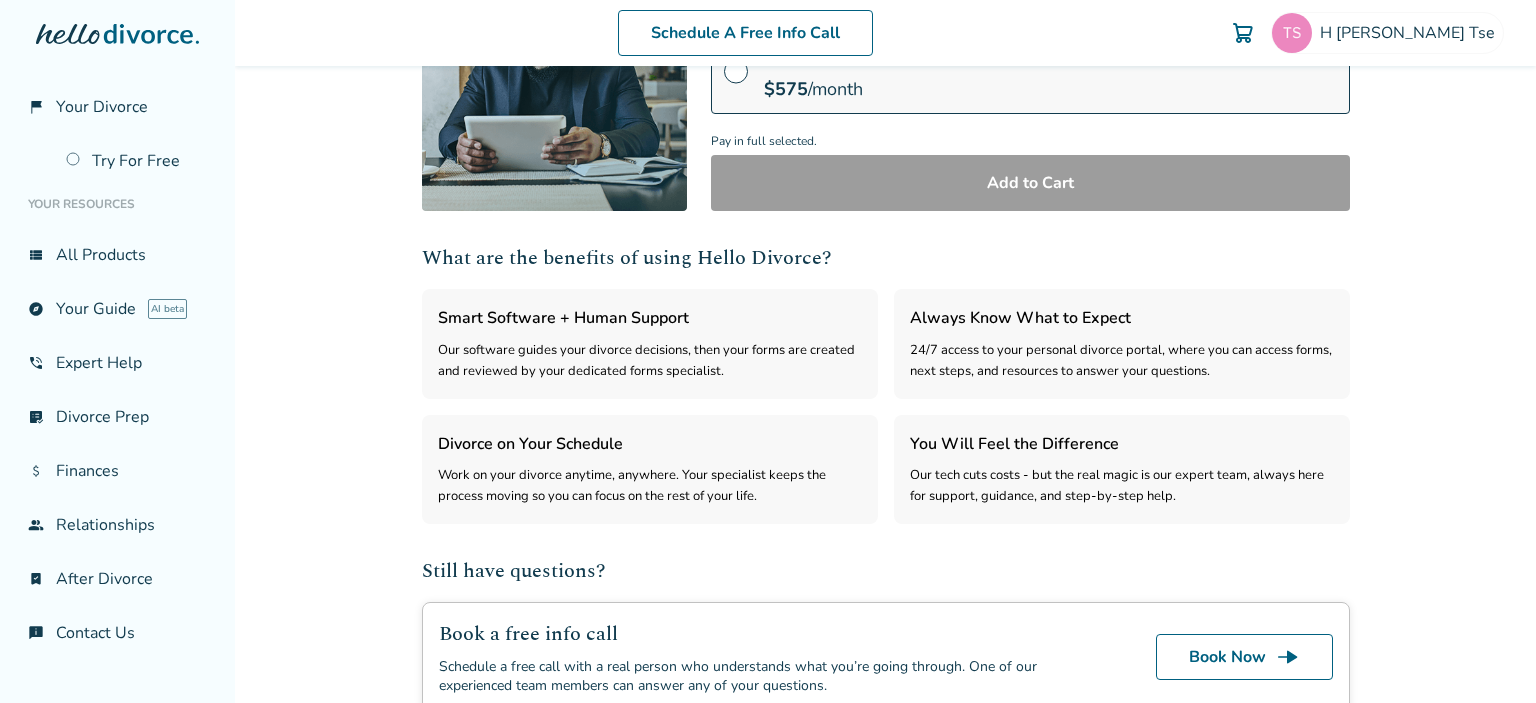 scroll, scrollTop: 378, scrollLeft: 0, axis: vertical 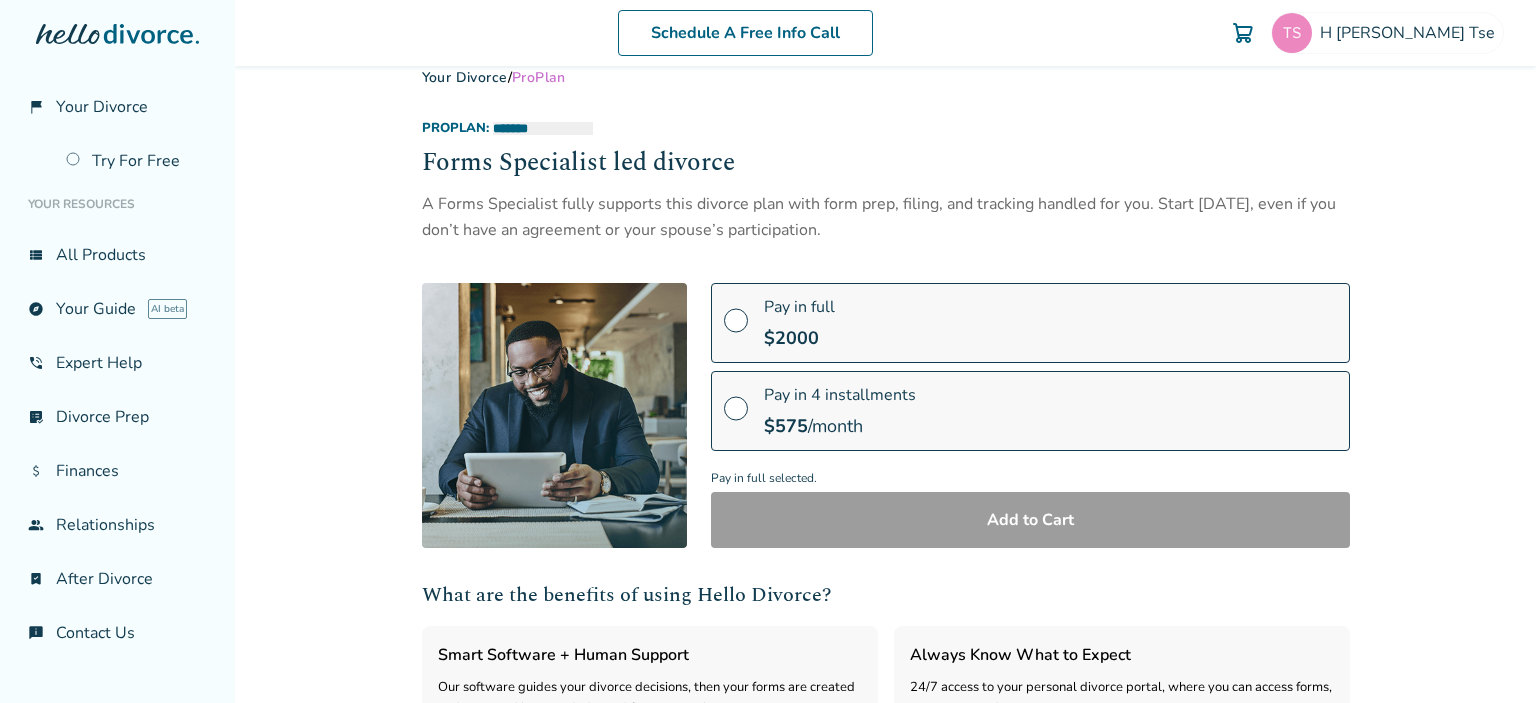 click at bounding box center [736, 328] 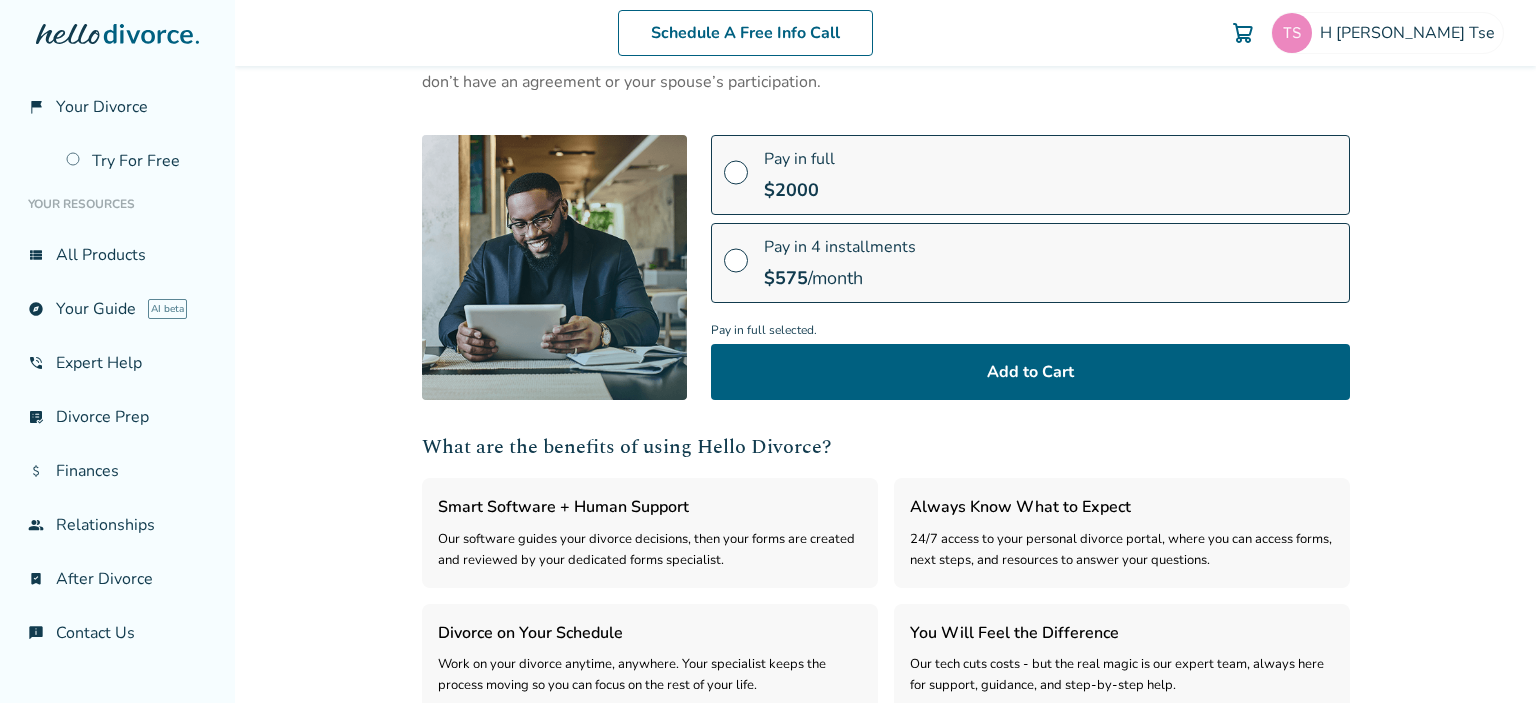 scroll, scrollTop: 183, scrollLeft: 0, axis: vertical 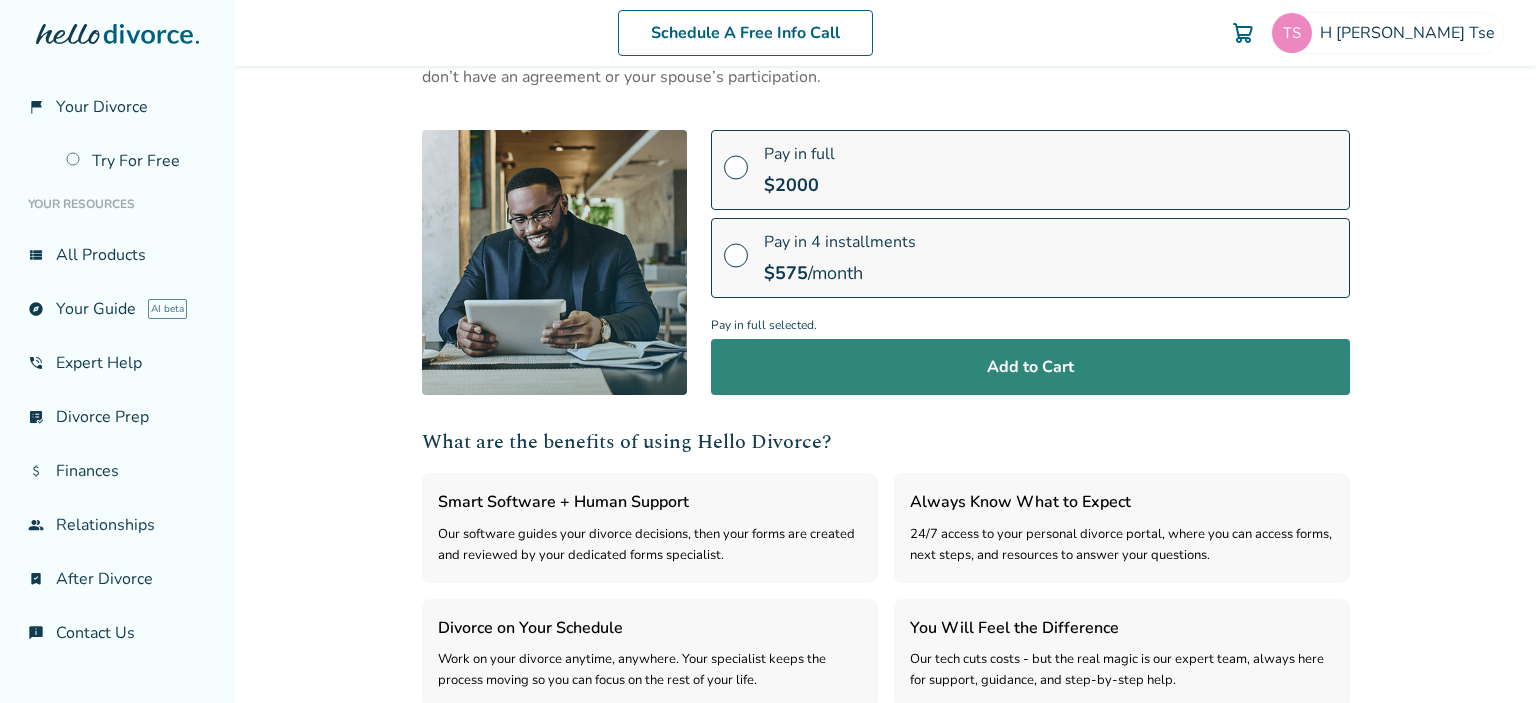 click on "Add to Cart" at bounding box center (1030, 367) 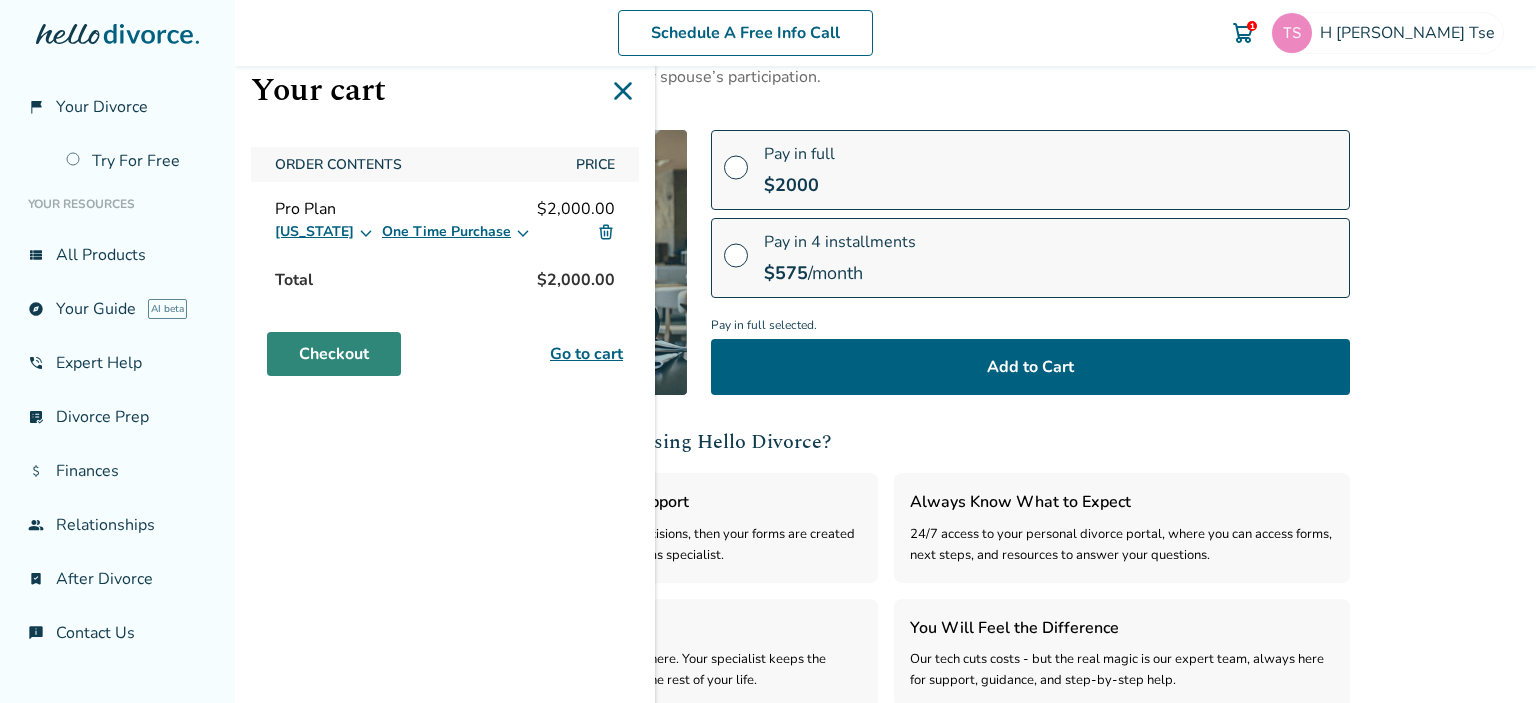 click on "Checkout" at bounding box center [334, 354] 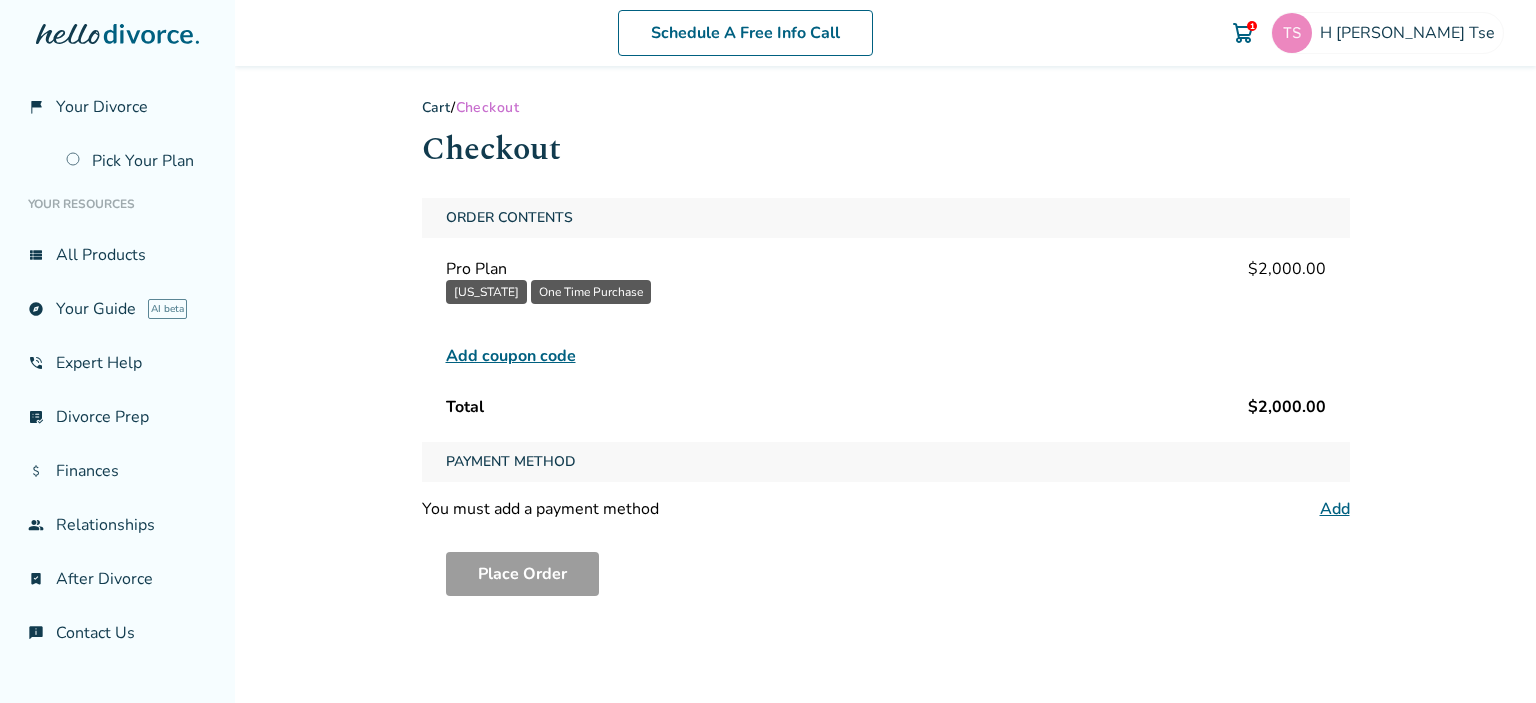 scroll, scrollTop: 0, scrollLeft: 0, axis: both 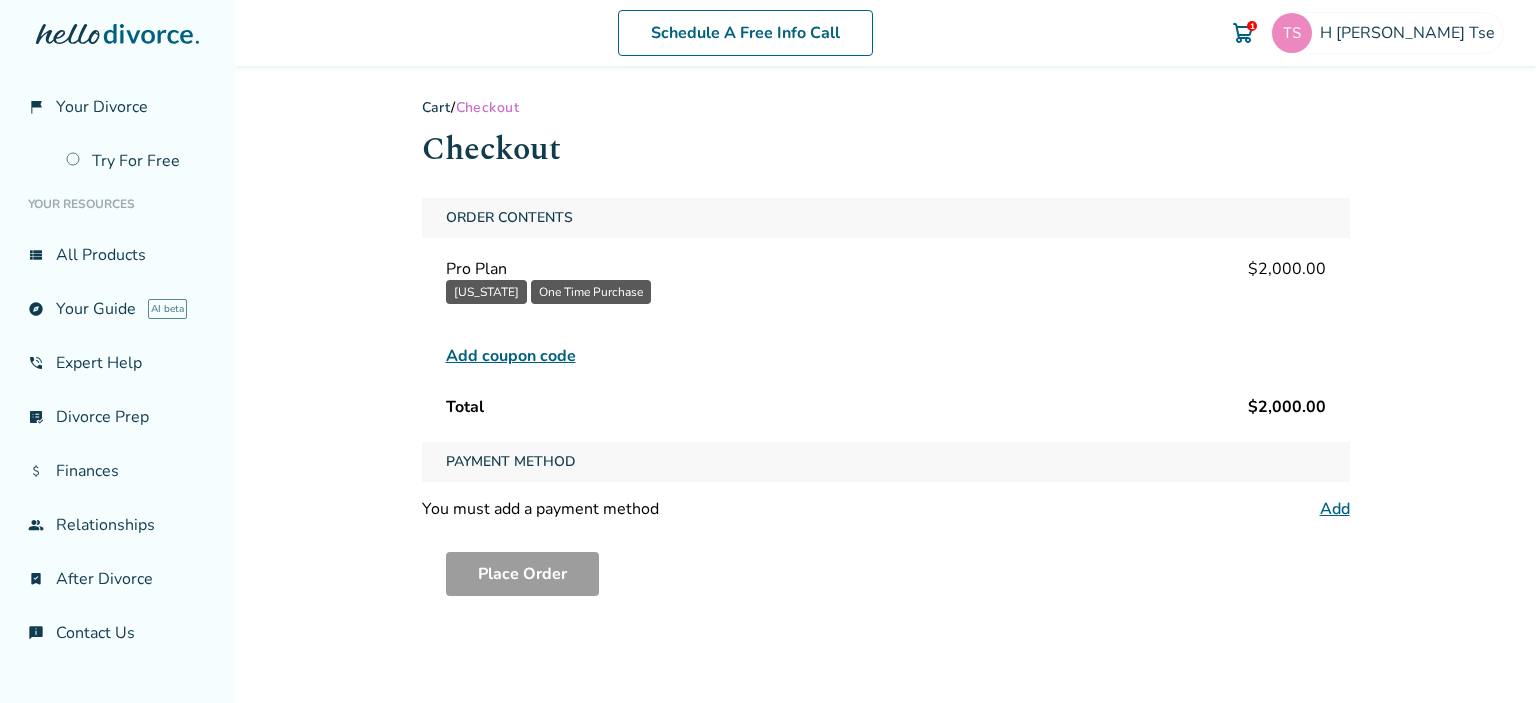 click on "Add coupon code" at bounding box center [511, 356] 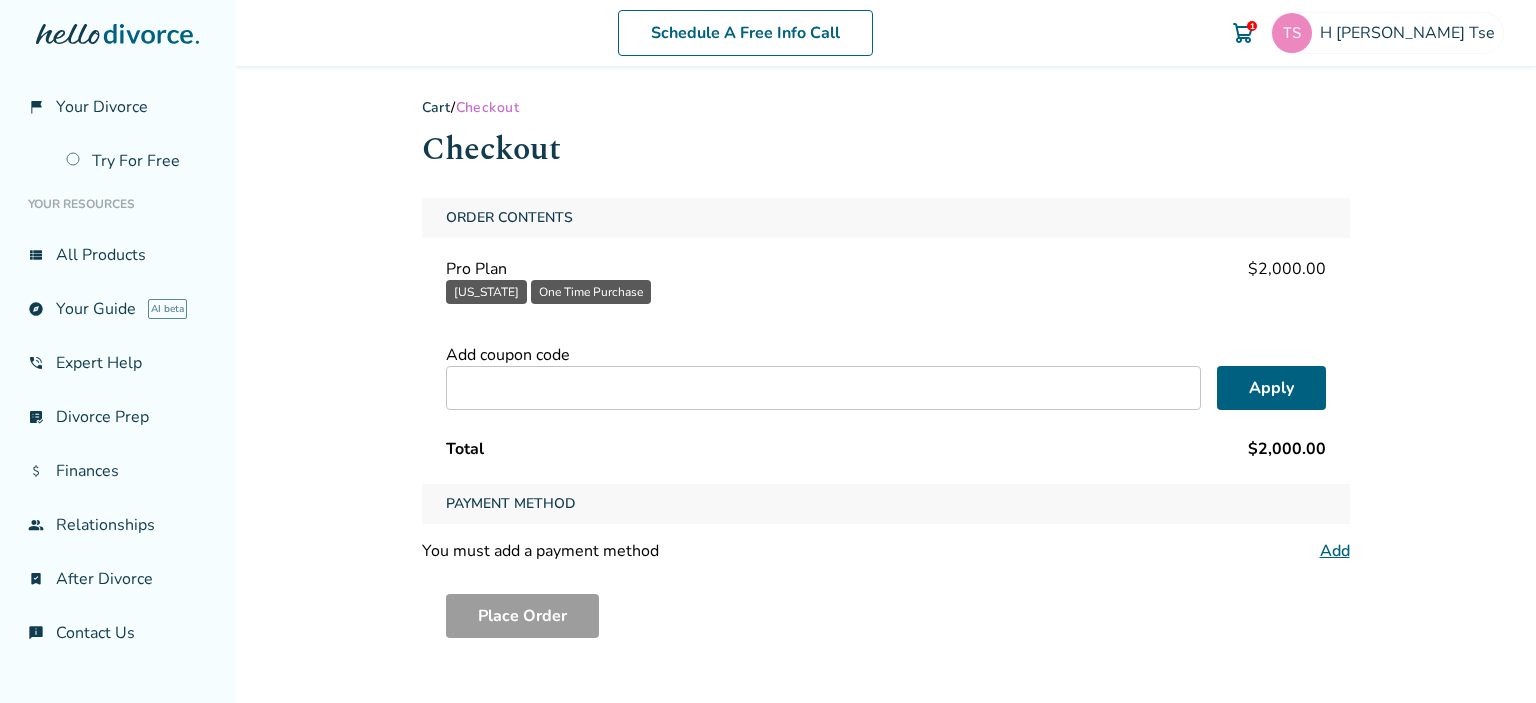 click at bounding box center (823, 388) 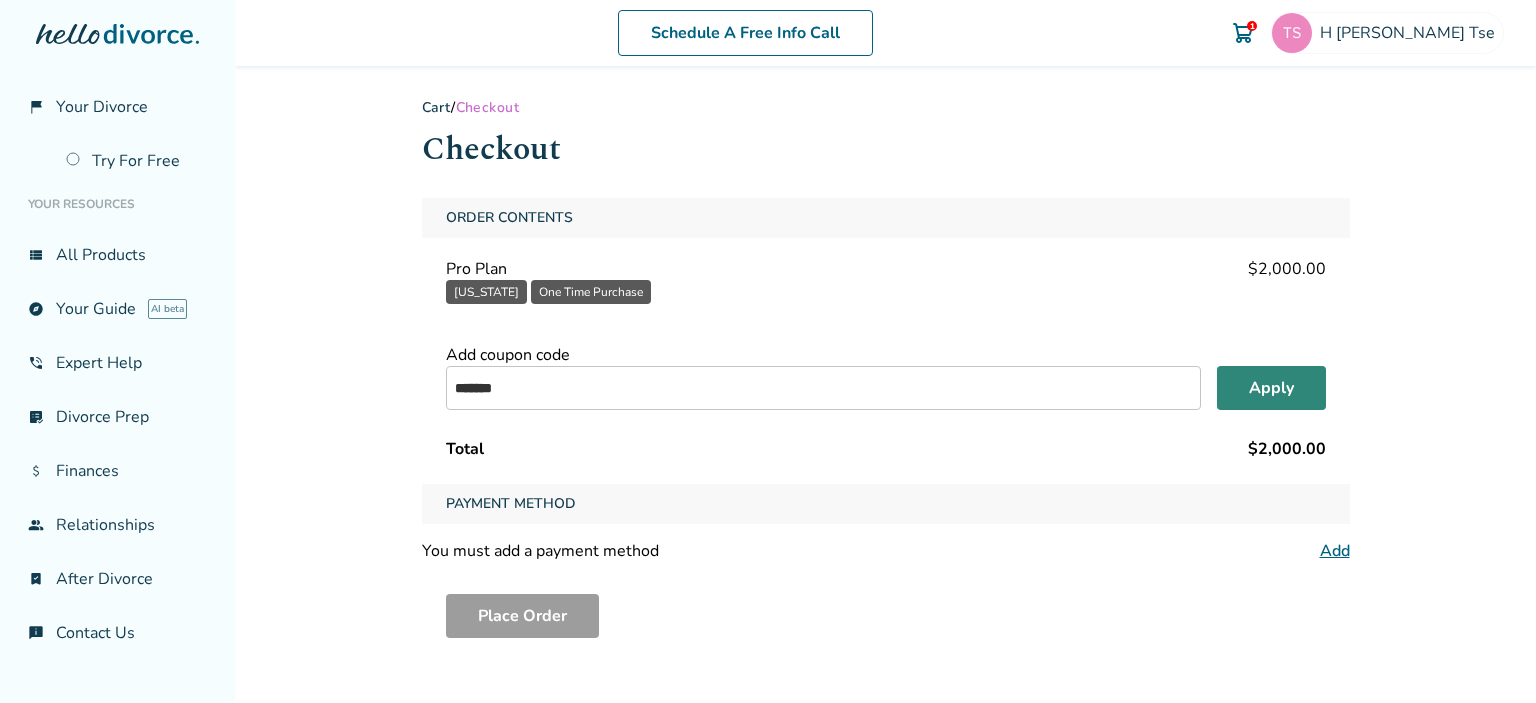 type on "*******" 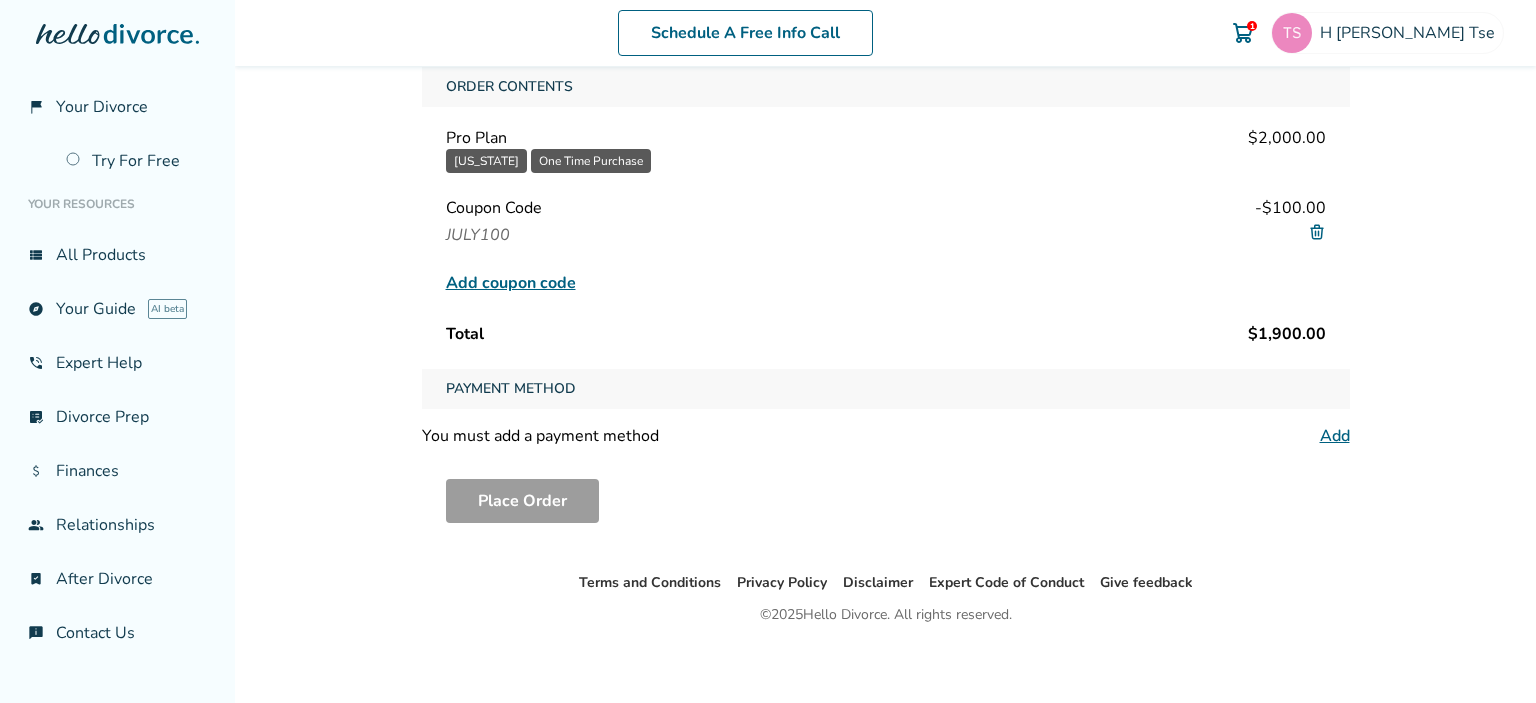 scroll, scrollTop: 137, scrollLeft: 0, axis: vertical 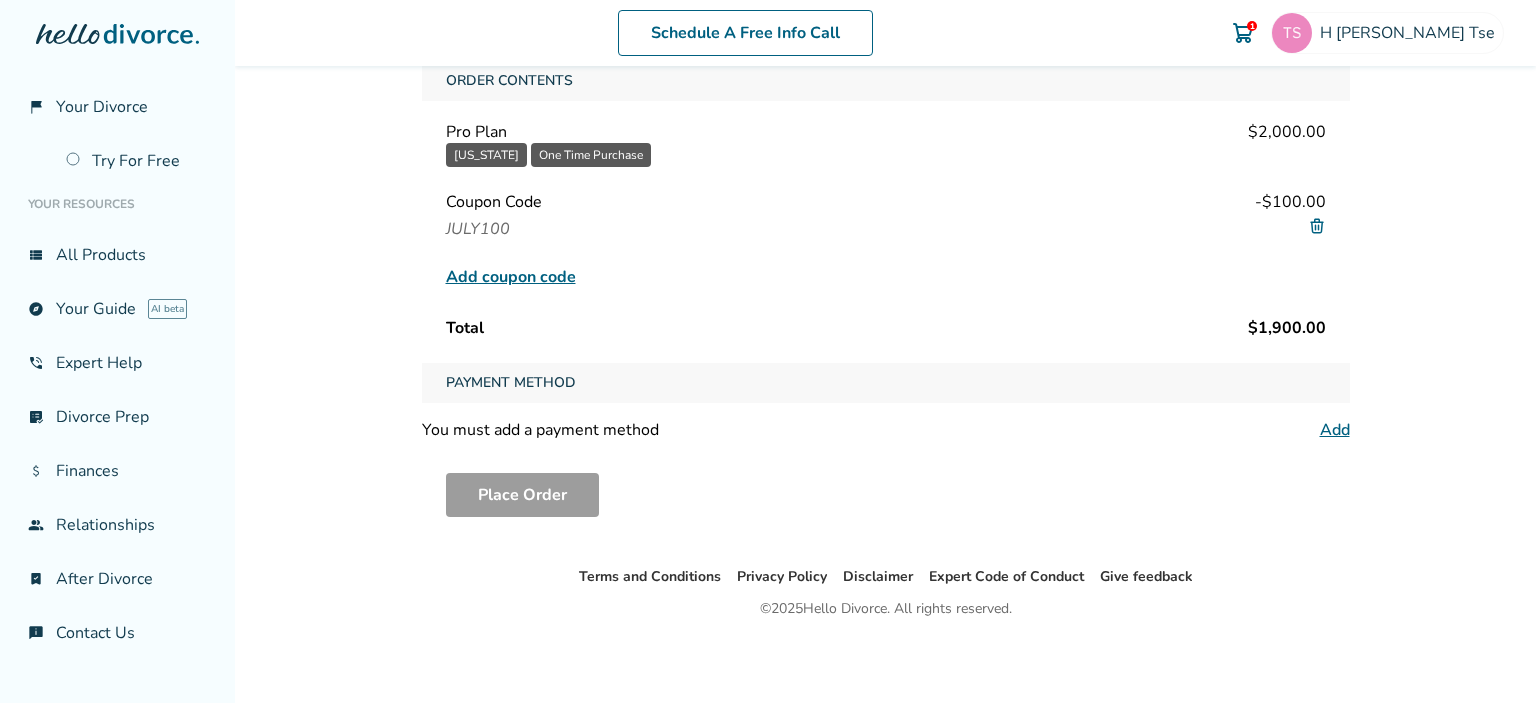 click on "Payment Method" at bounding box center (886, 383) 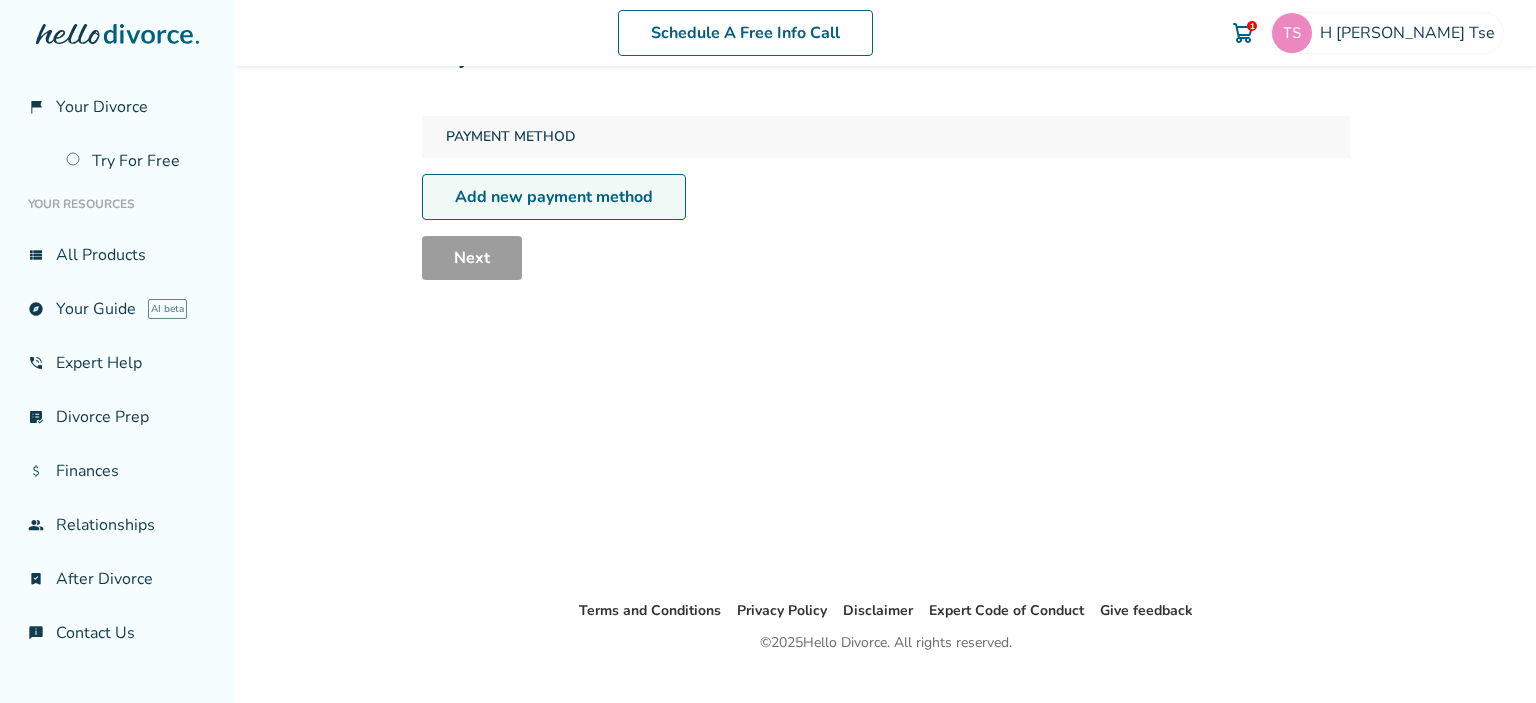 click on "Add new payment method" at bounding box center (554, 197) 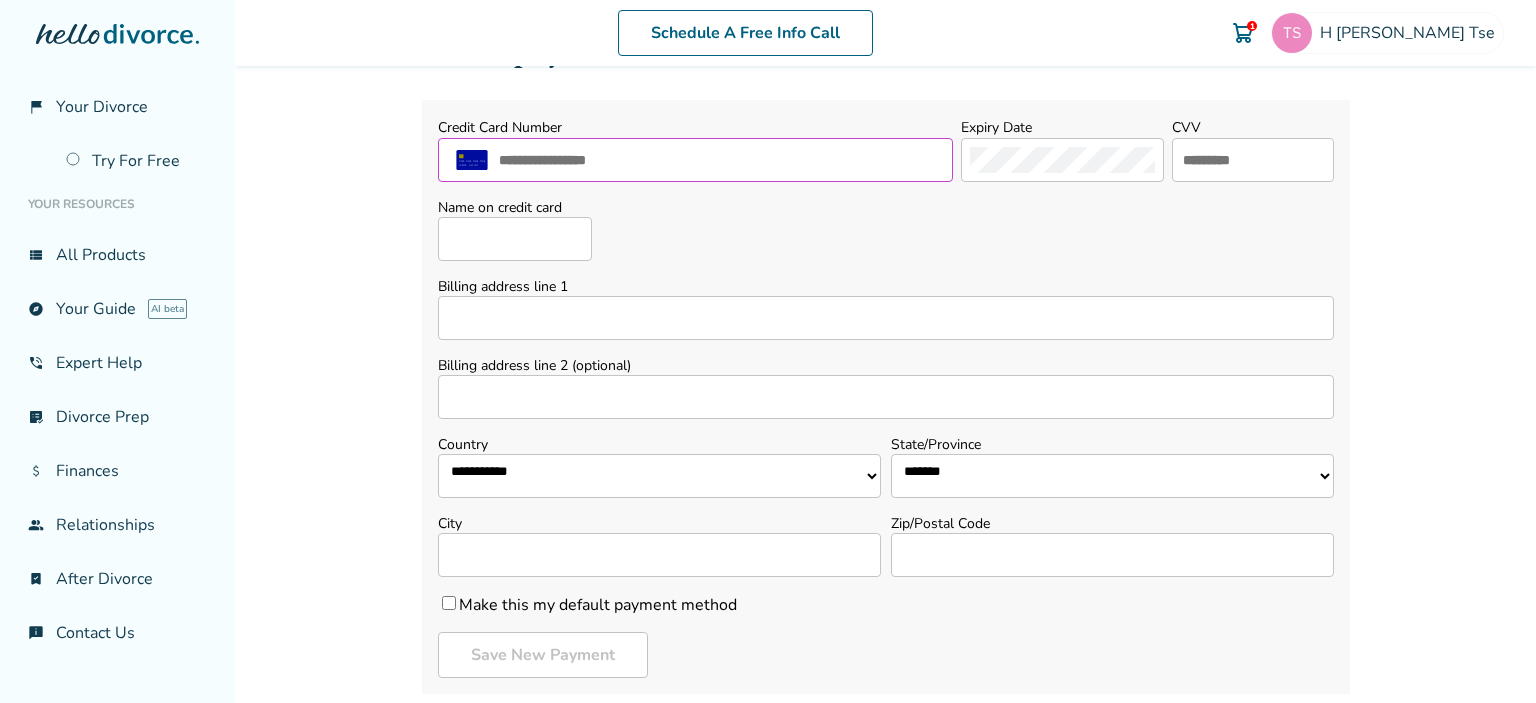 click at bounding box center [720, 160] 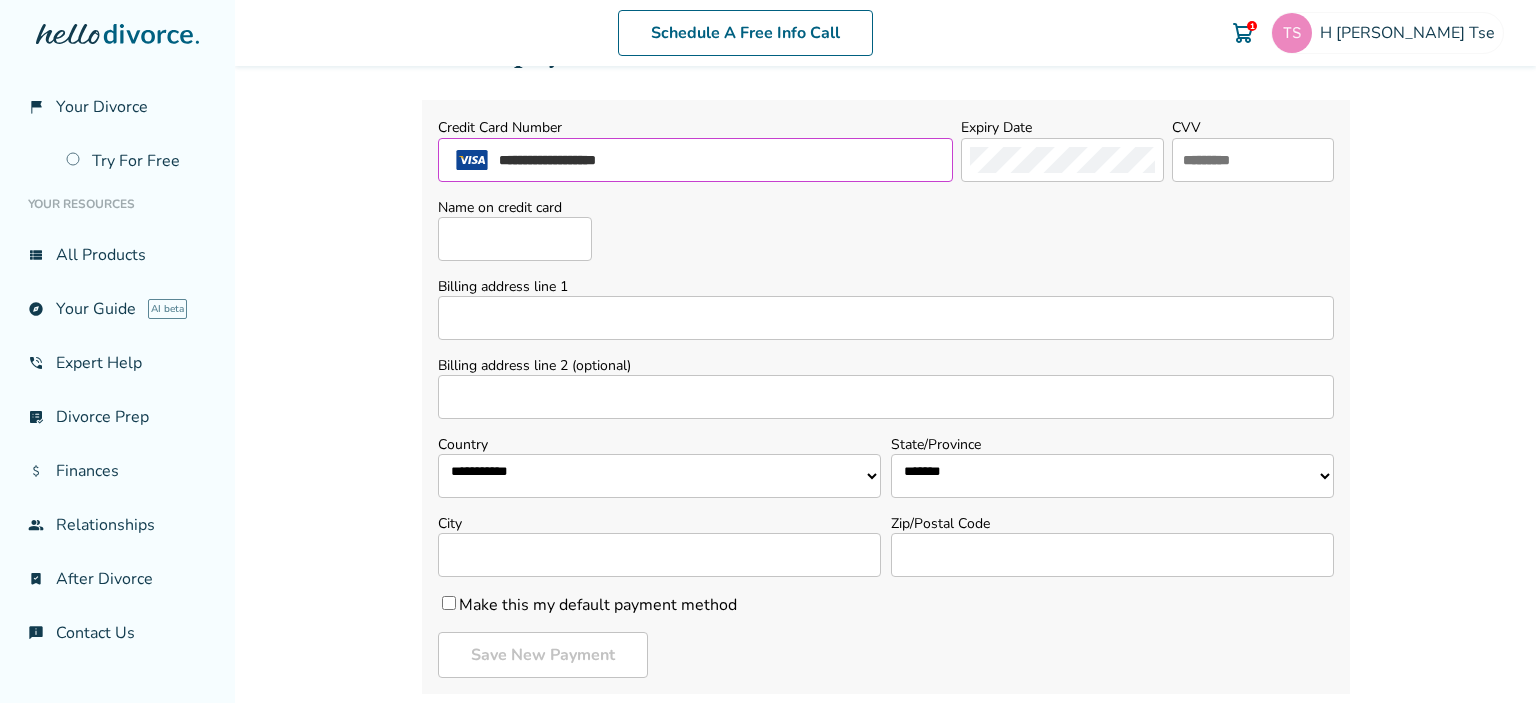 type on "**********" 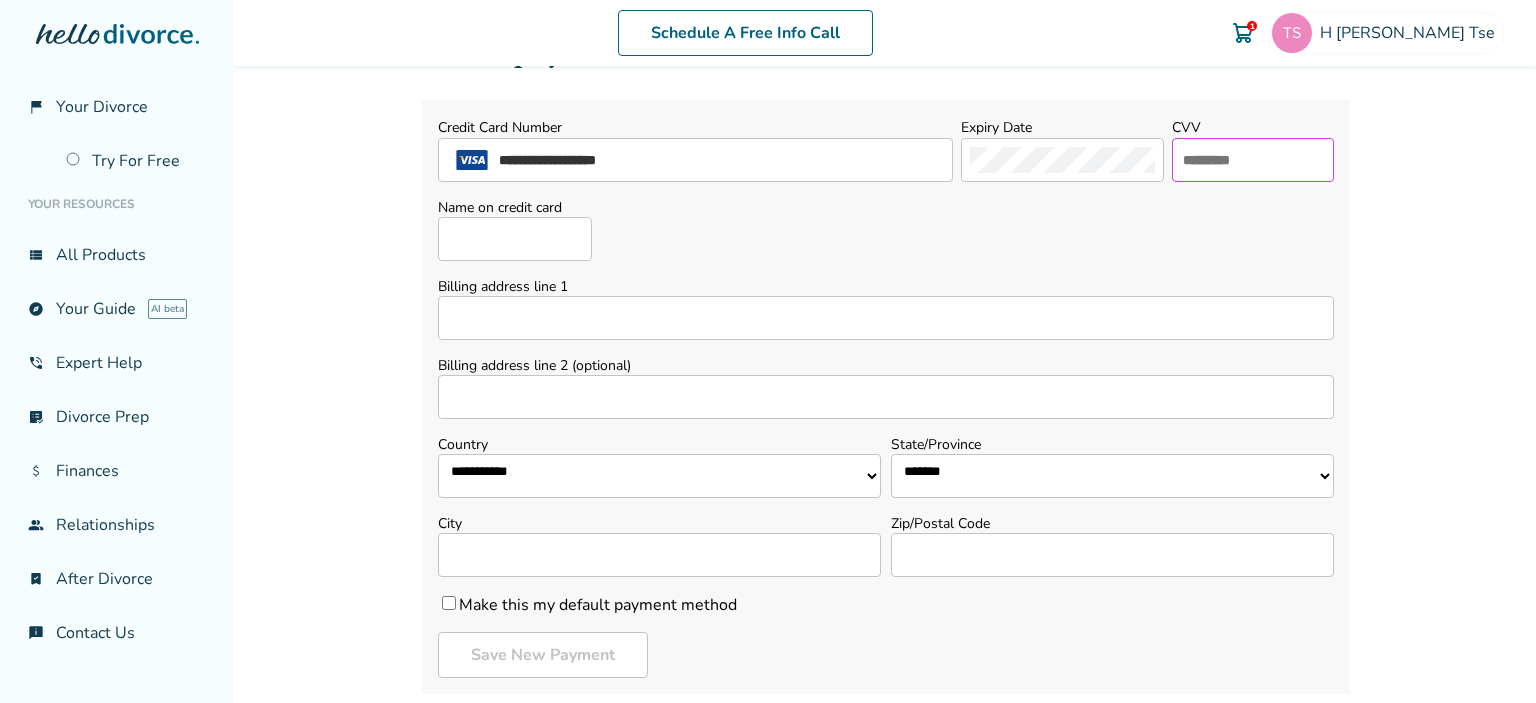 click at bounding box center (1253, 160) 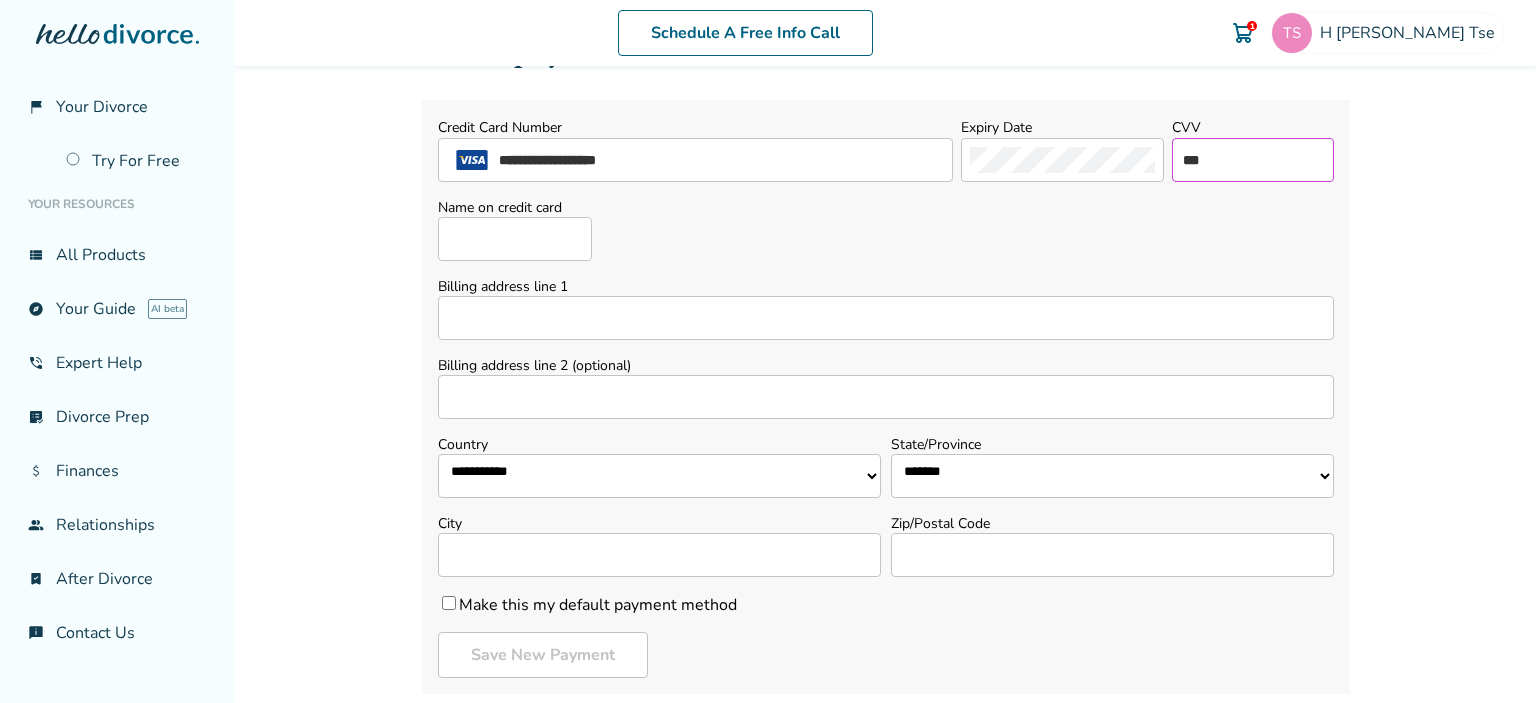 type on "***" 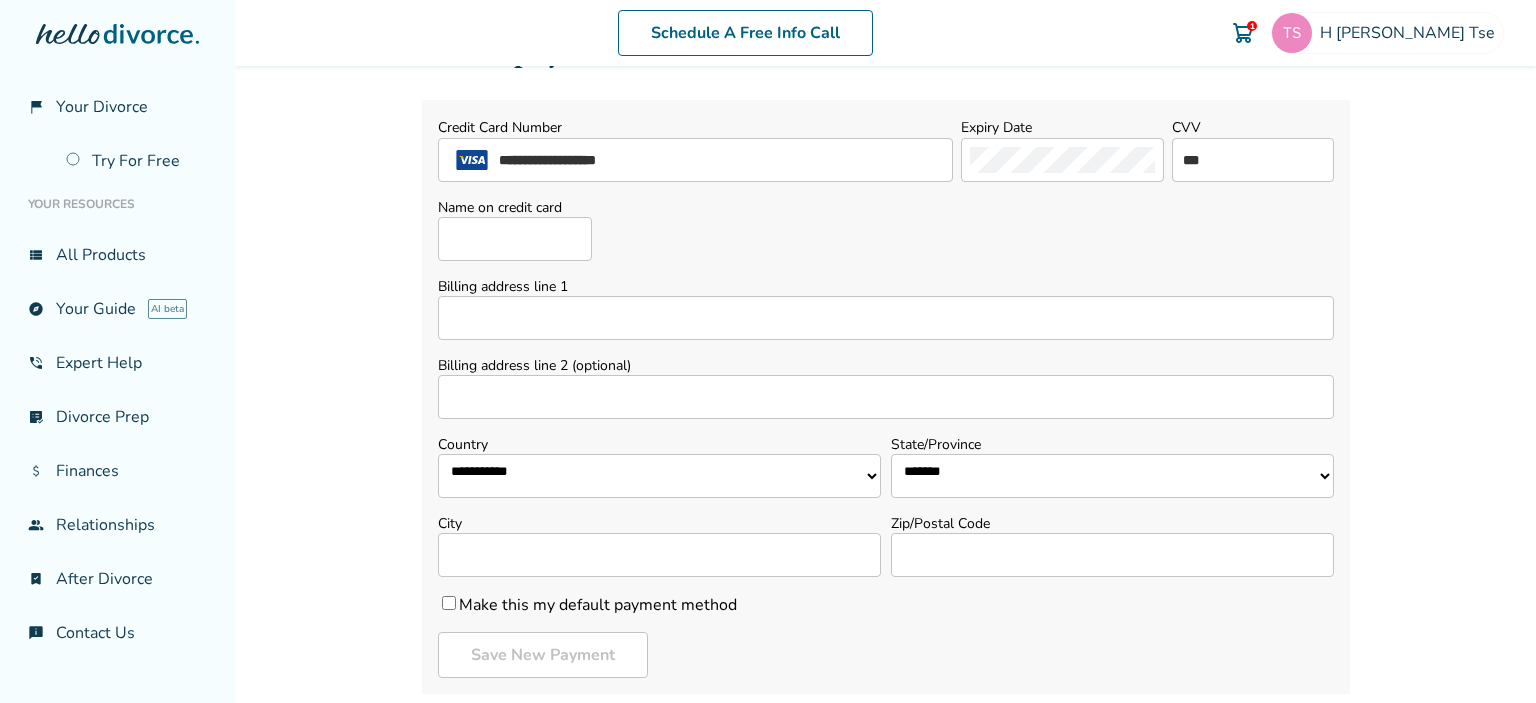 click on "Name on credit card" at bounding box center [515, 239] 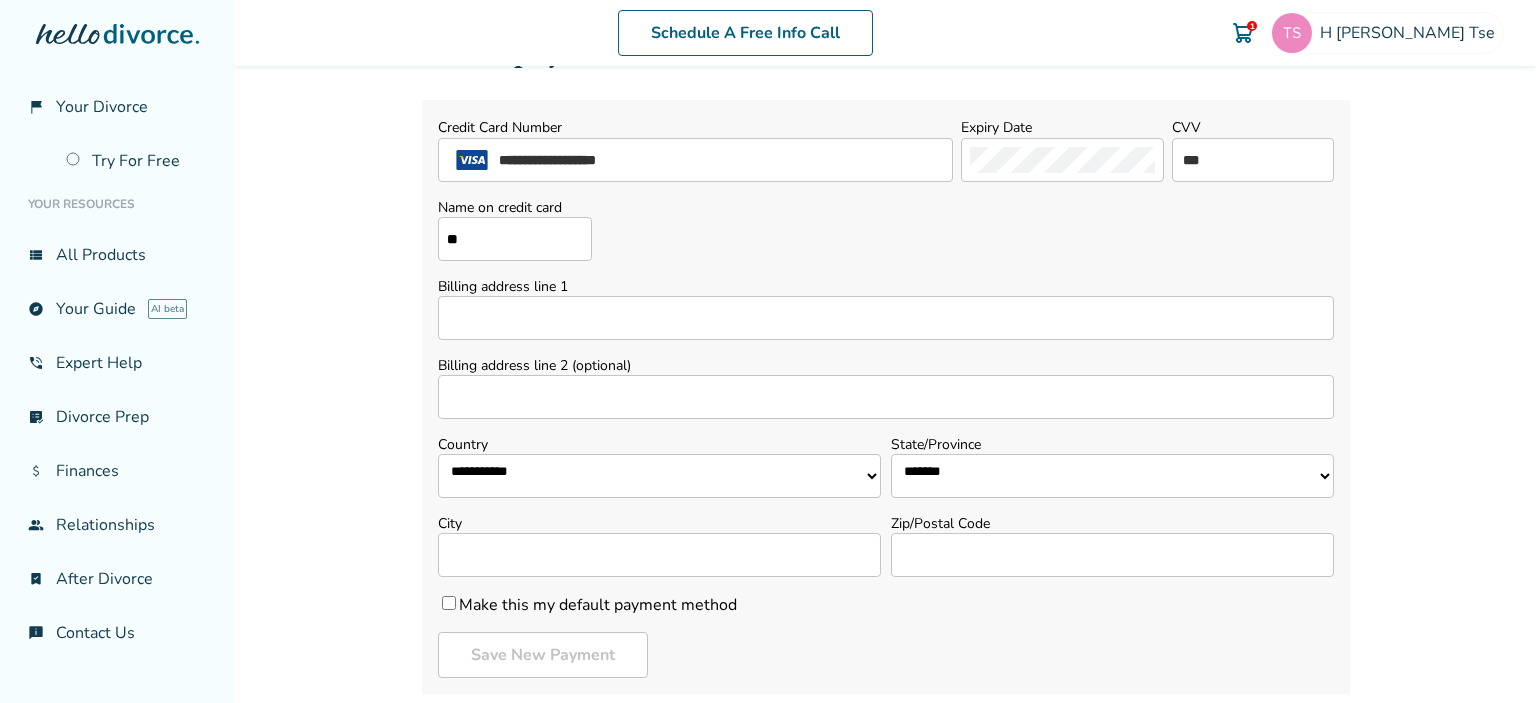 type on "*" 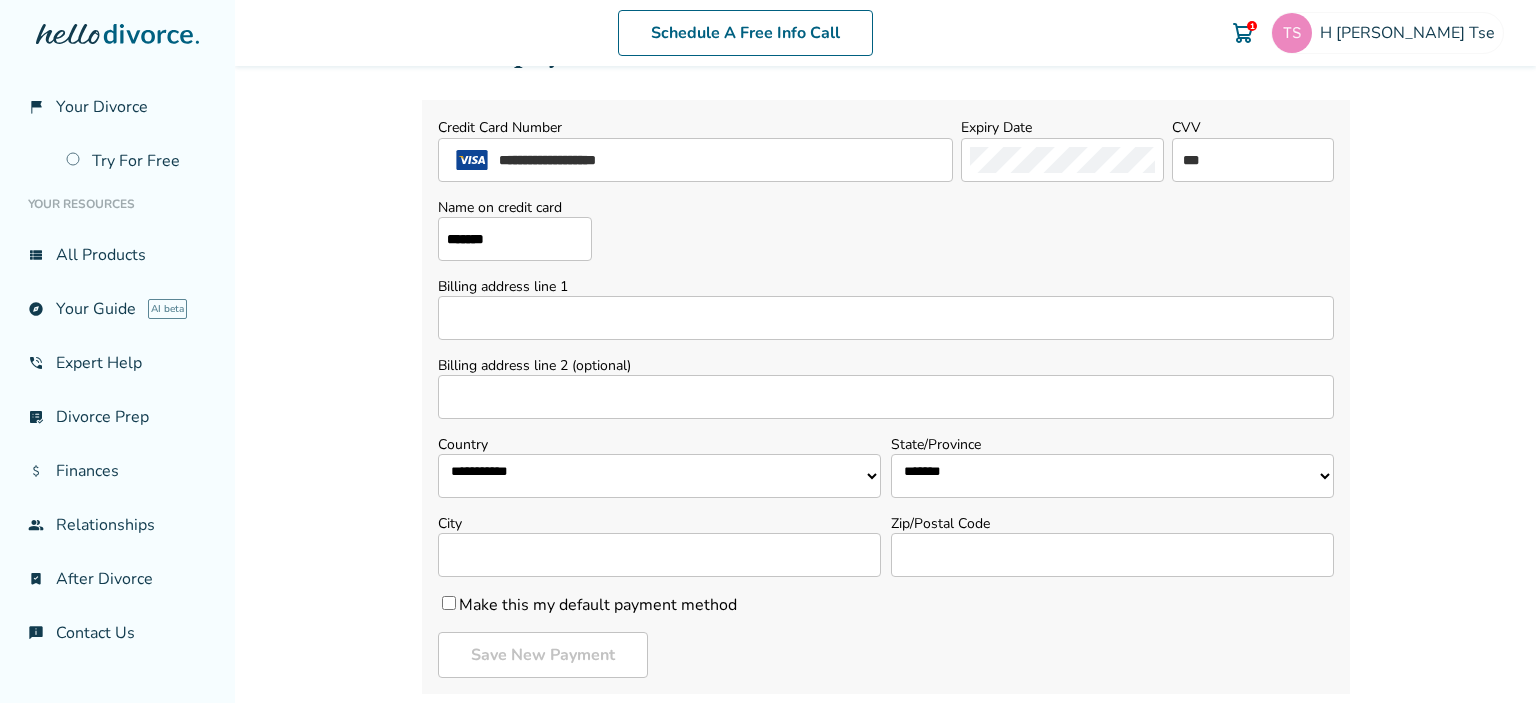 type on "*******" 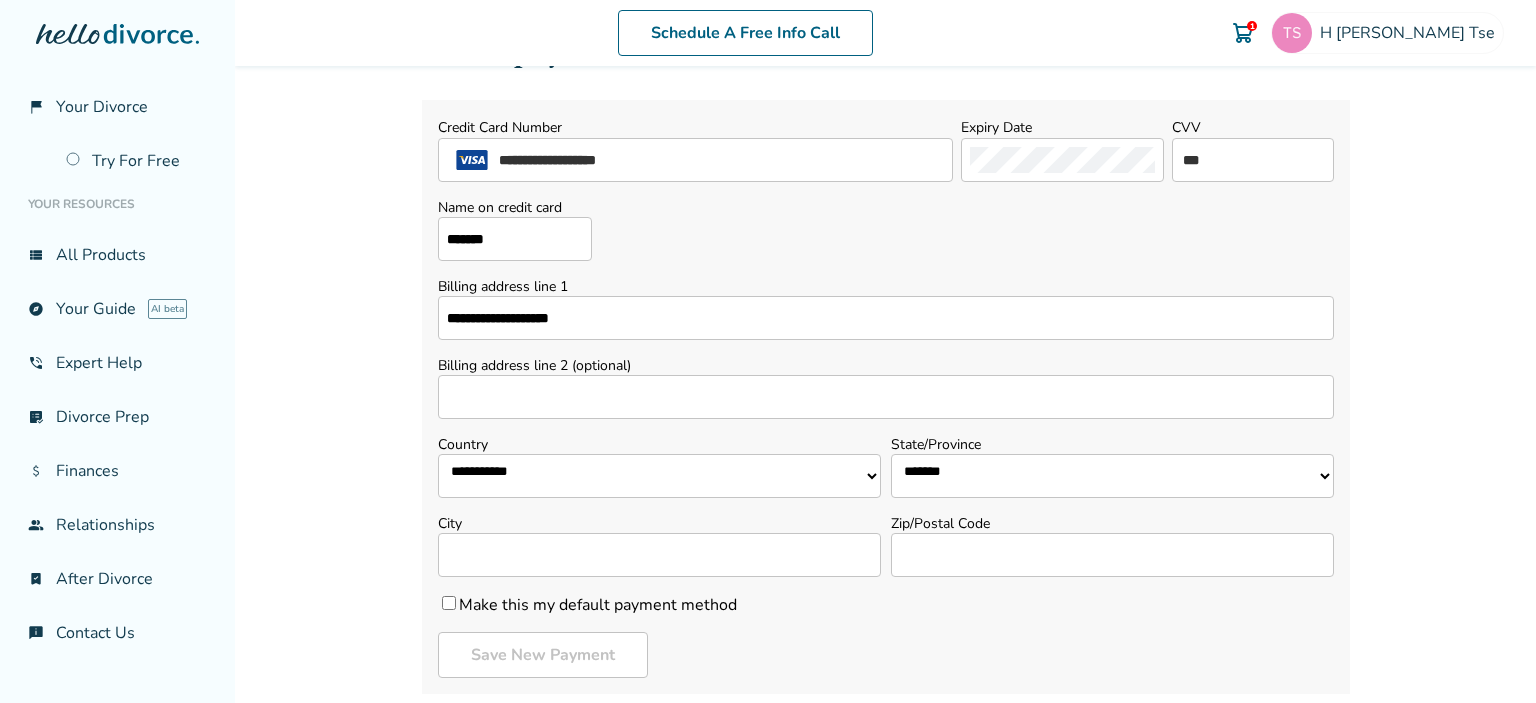 type on "**********" 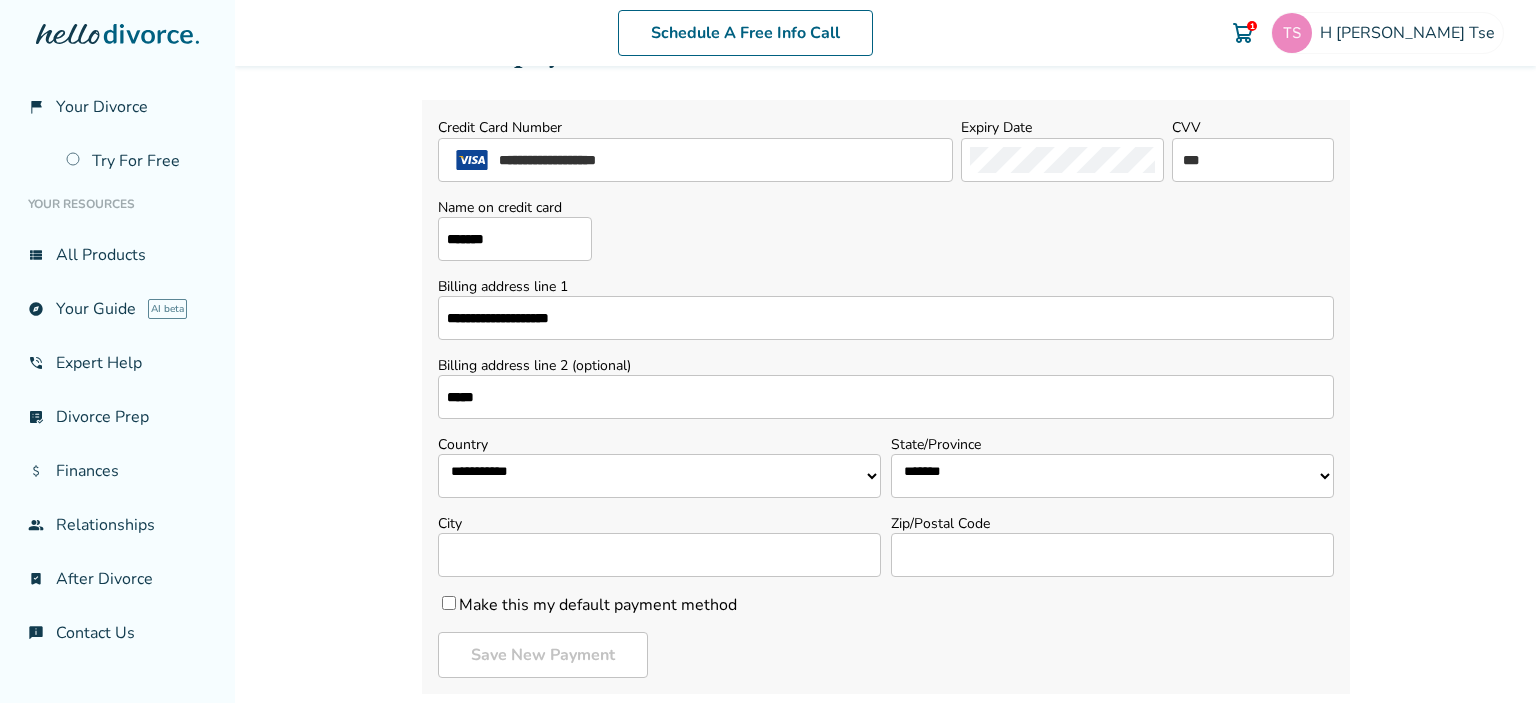 type on "*****" 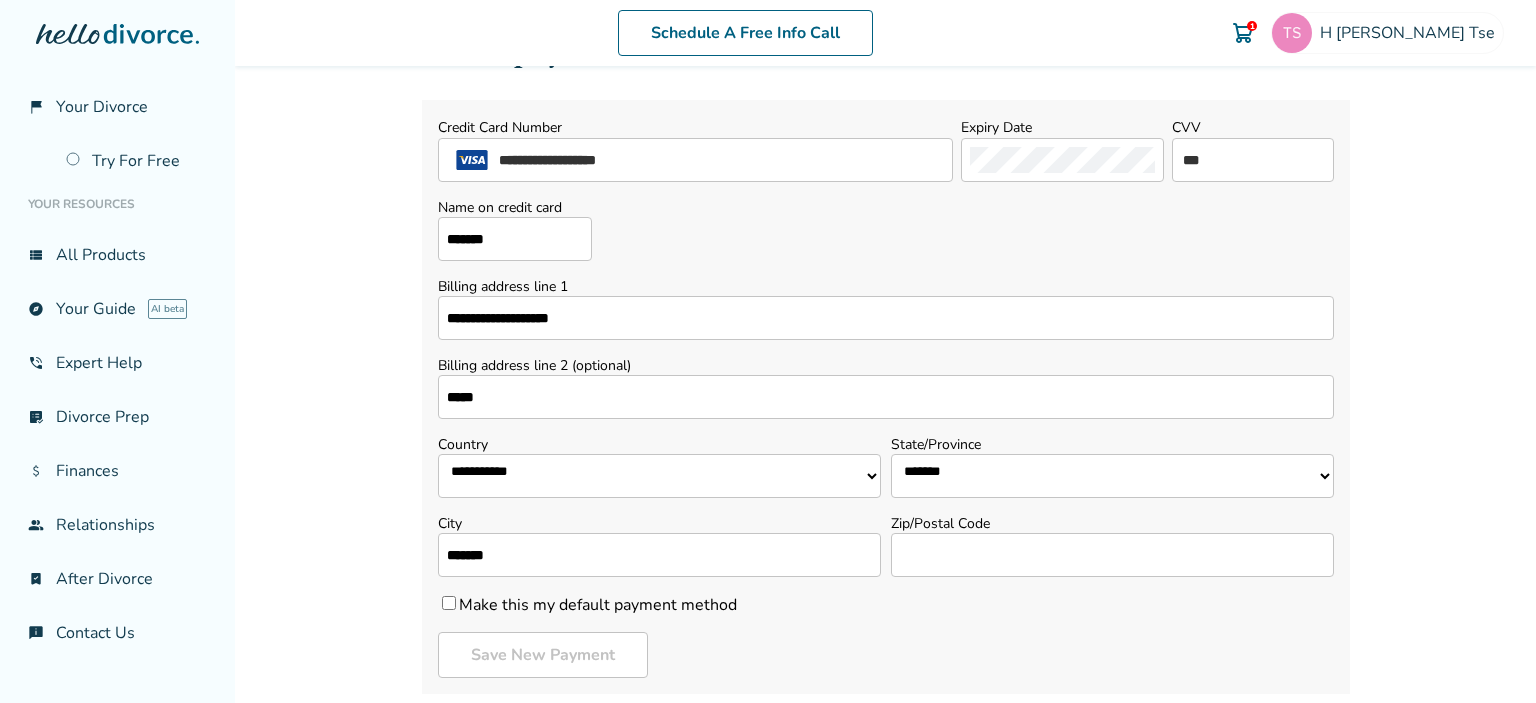 type on "*******" 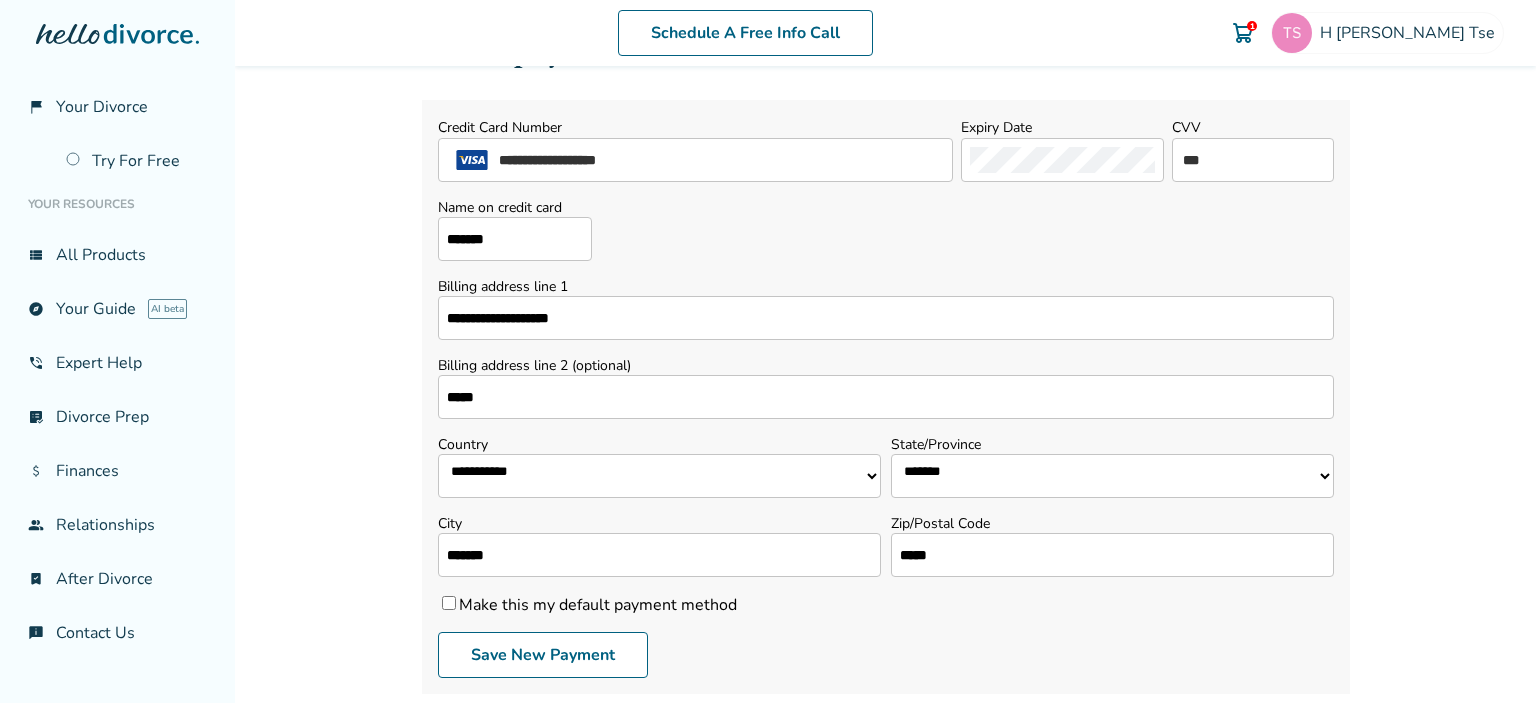 type on "*****" 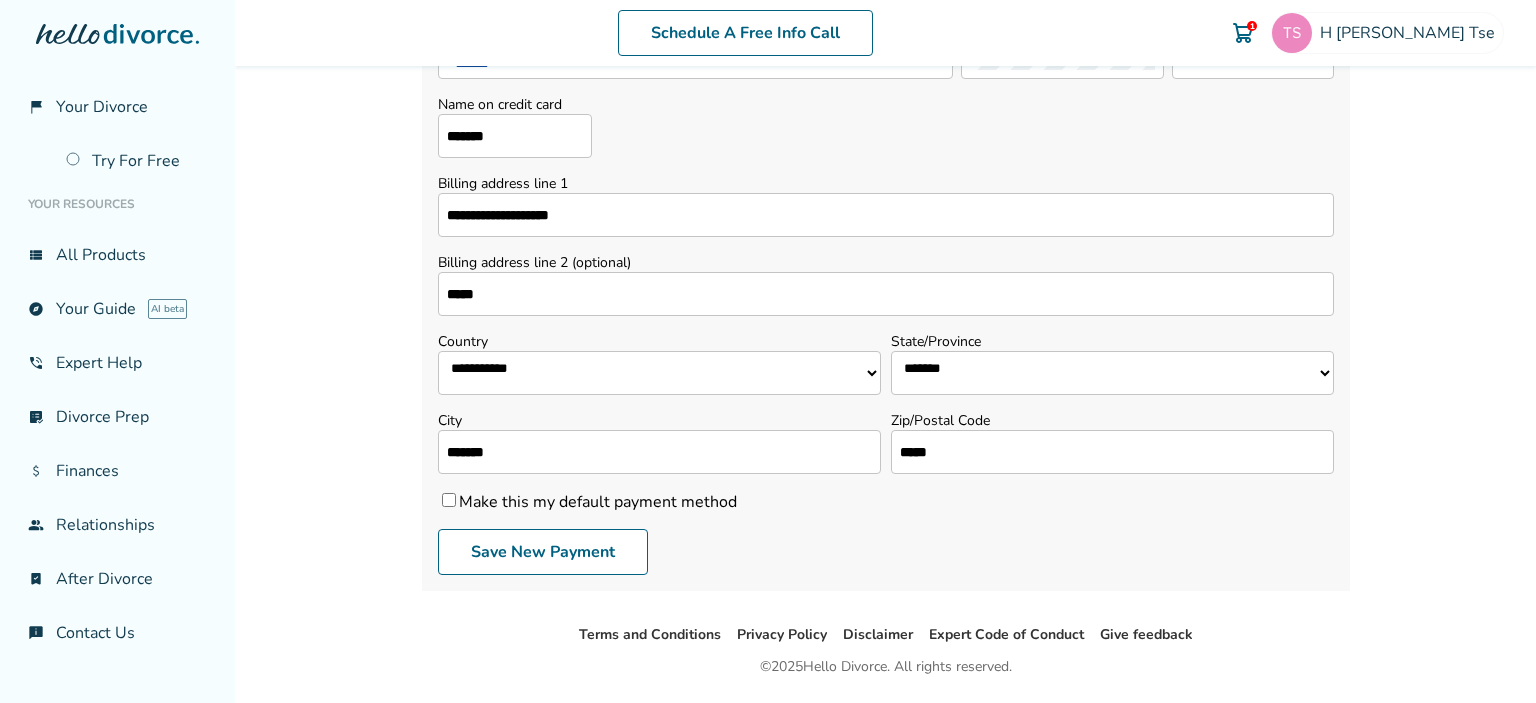 scroll, scrollTop: 259, scrollLeft: 0, axis: vertical 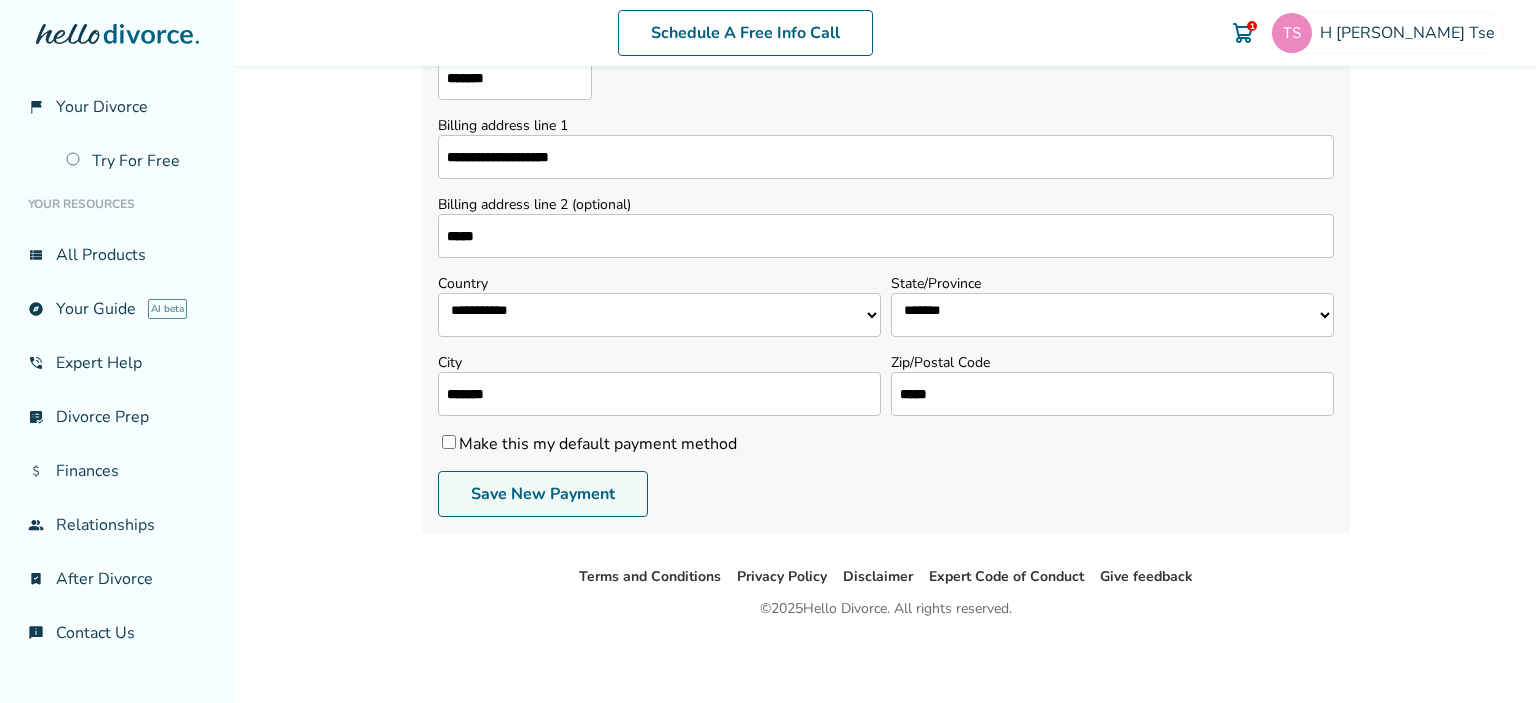 click on "Save New Payment" at bounding box center [543, 494] 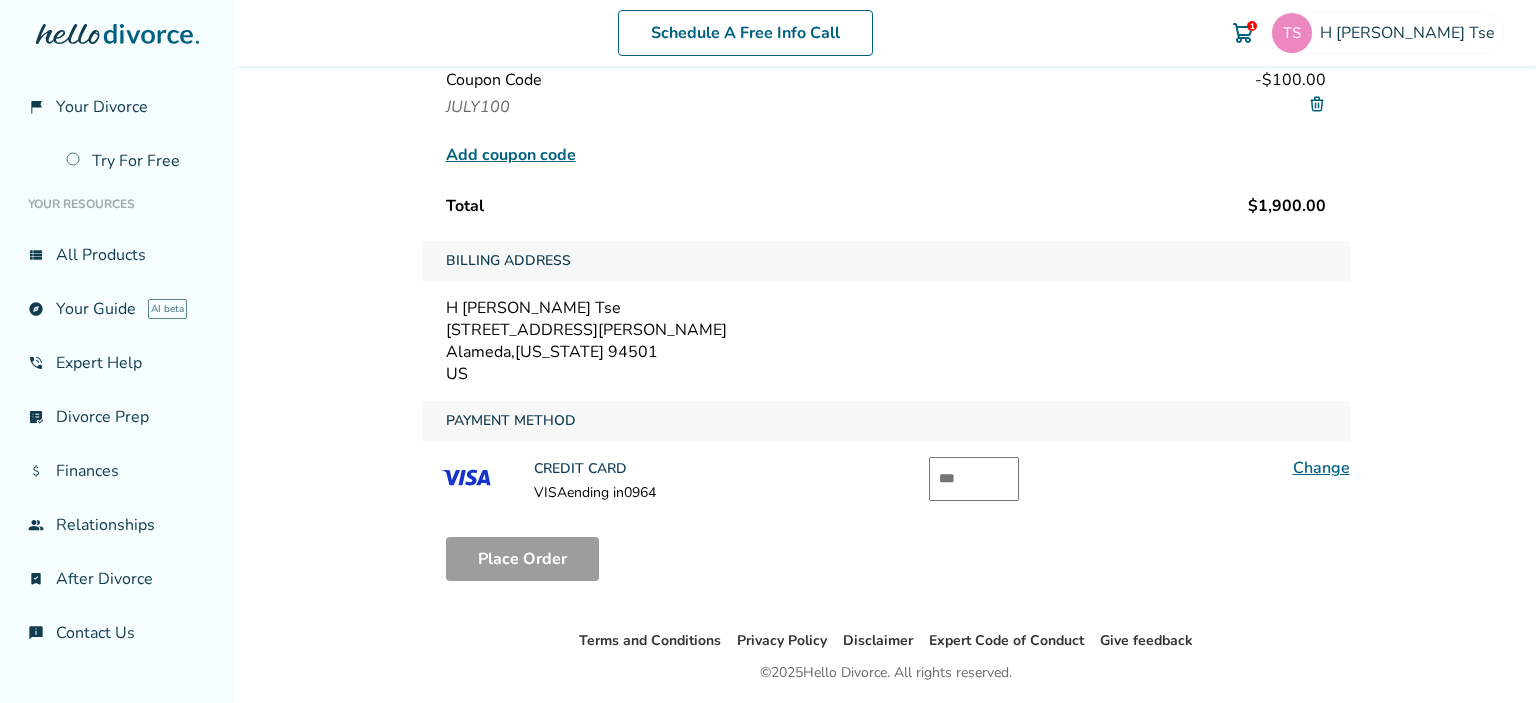 scroll, scrollTop: 98, scrollLeft: 0, axis: vertical 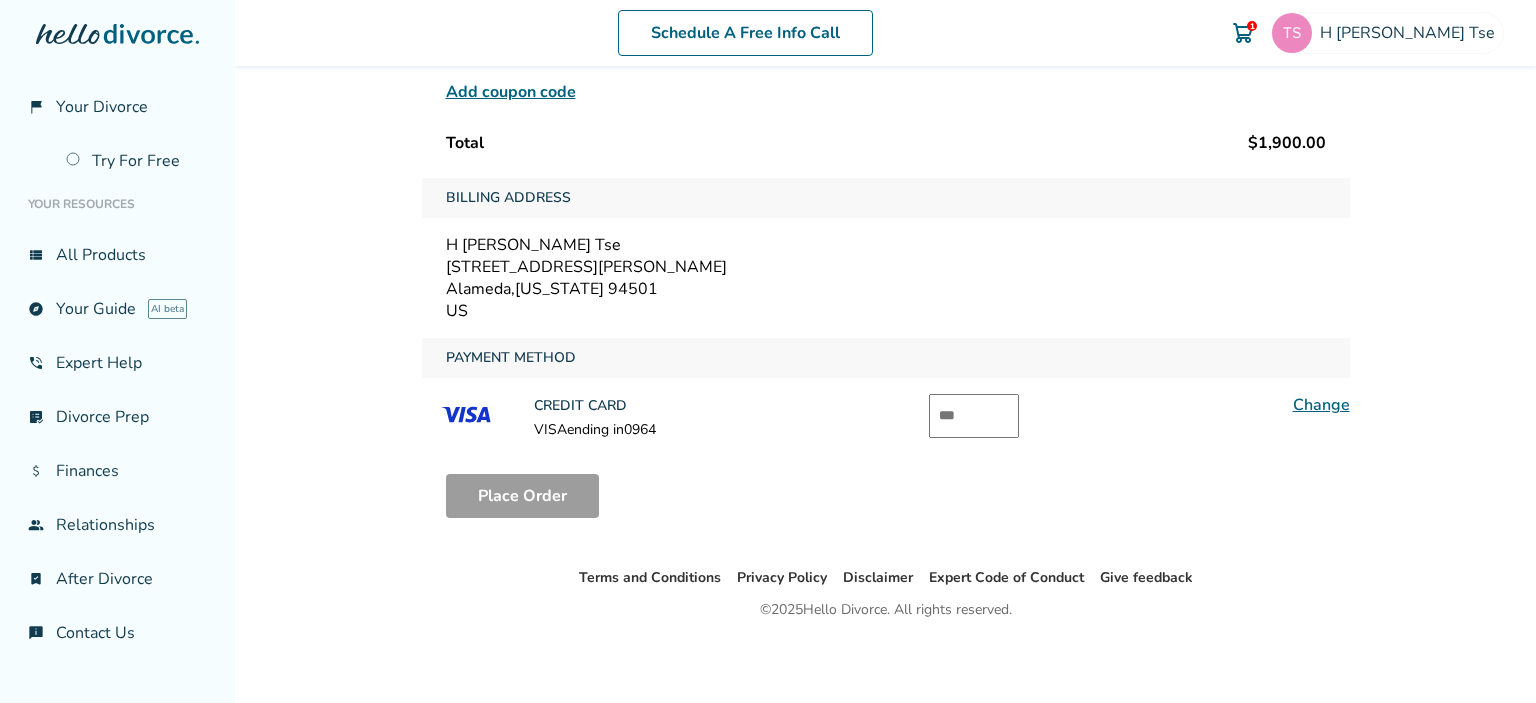 click at bounding box center (974, 416) 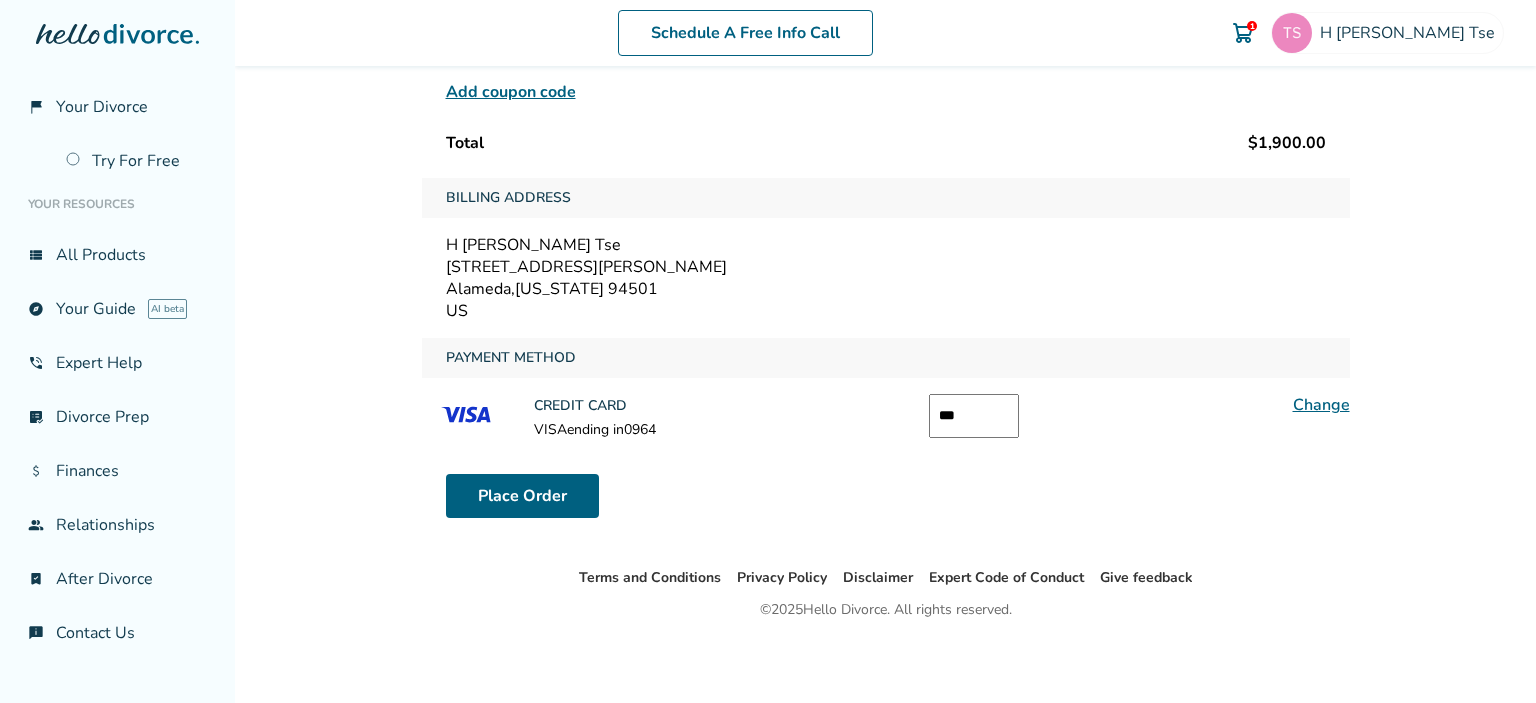 type on "***" 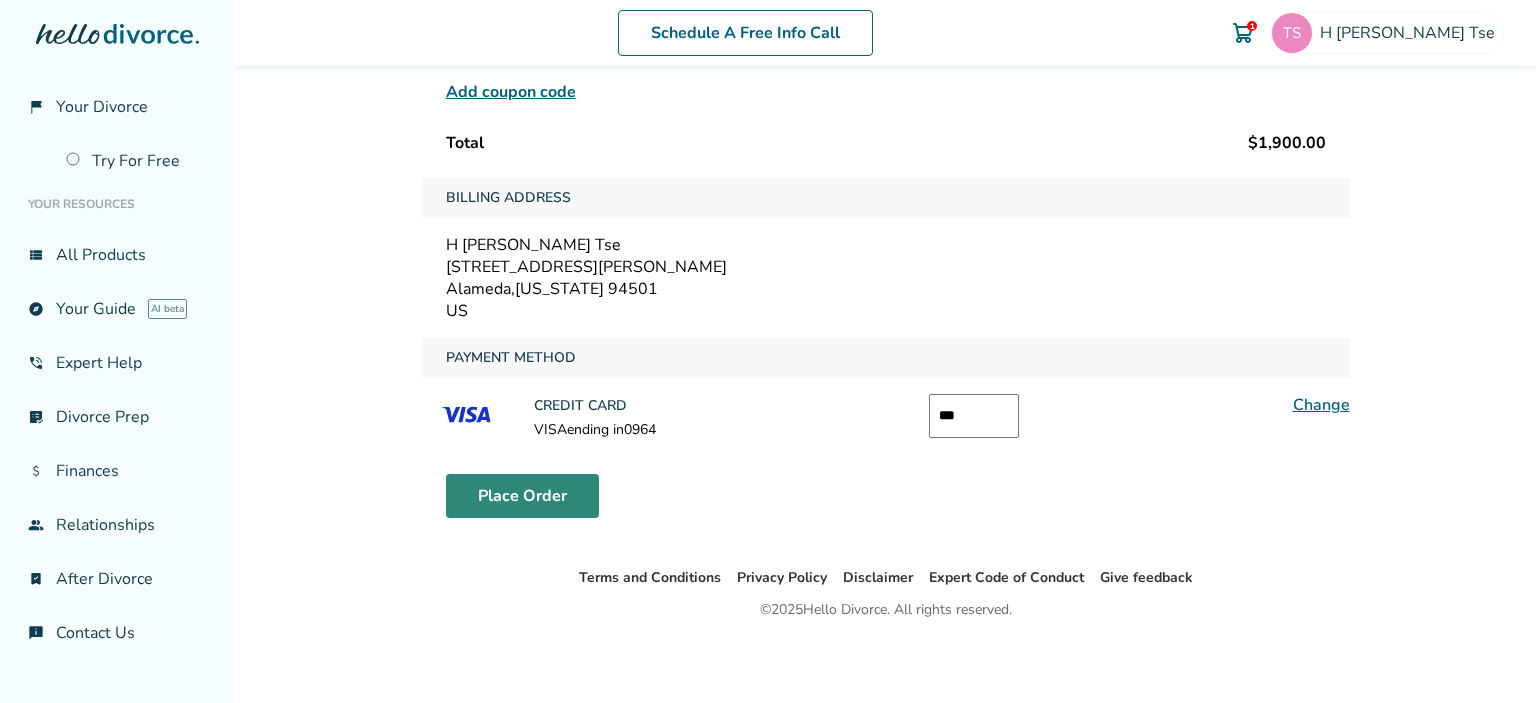 click on "Place Order" at bounding box center [522, 496] 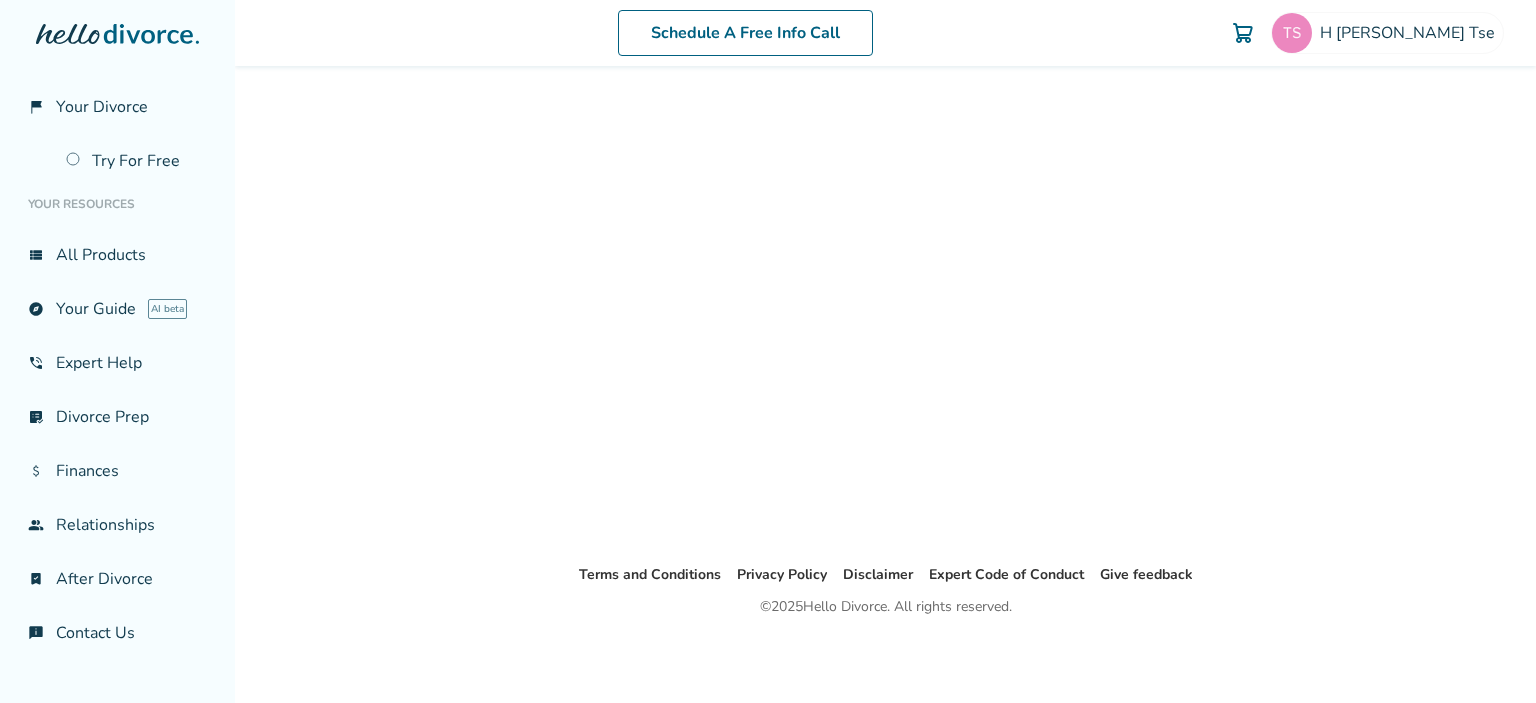 scroll, scrollTop: 98, scrollLeft: 0, axis: vertical 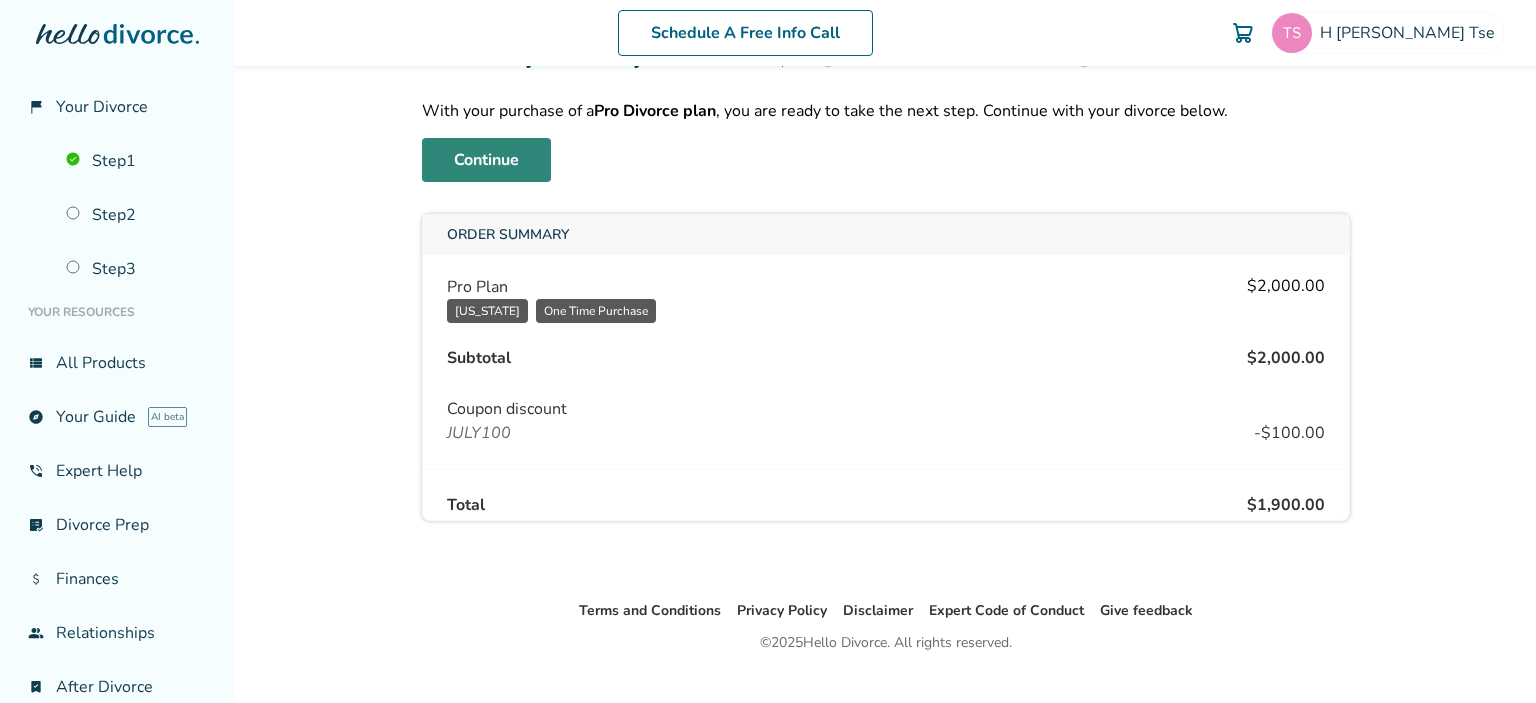 click on "Continue" at bounding box center [486, 160] 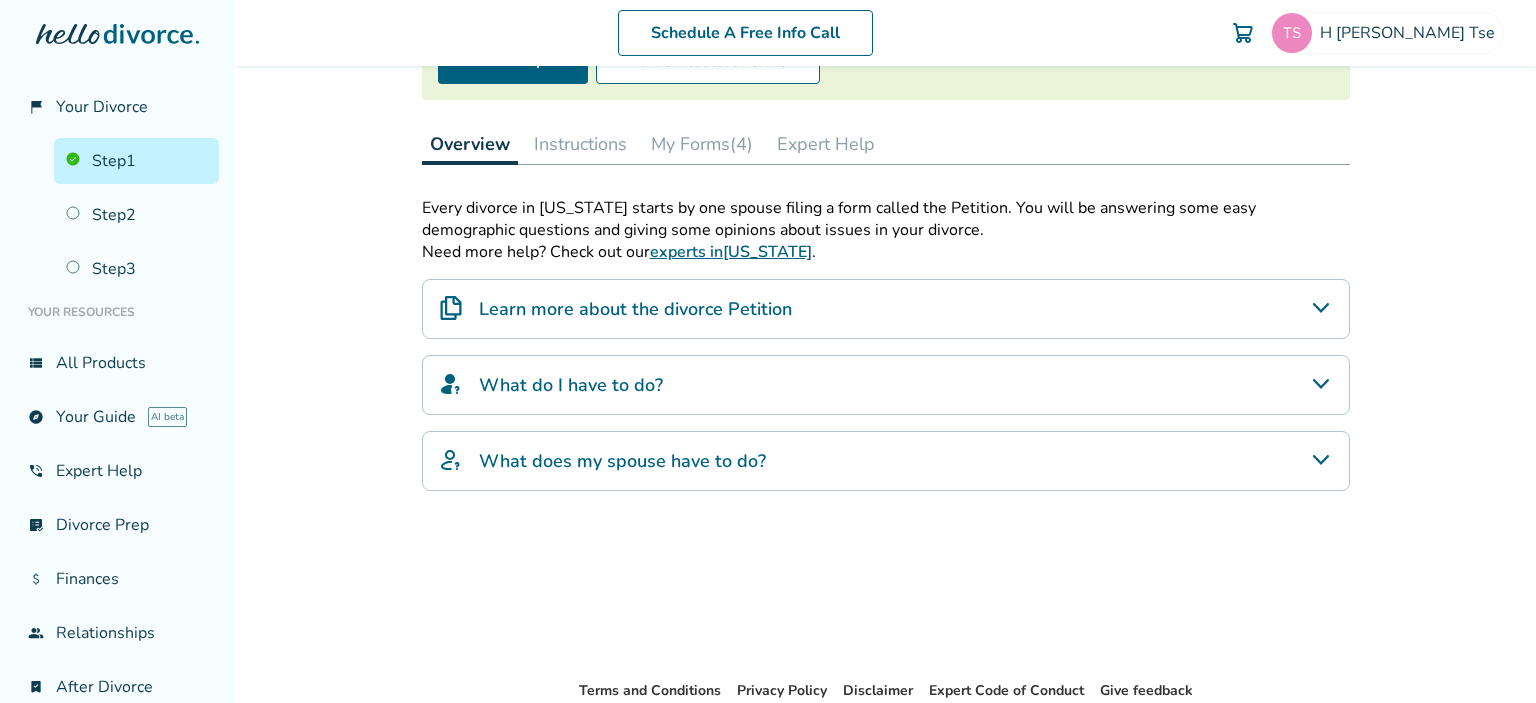 scroll, scrollTop: 278, scrollLeft: 0, axis: vertical 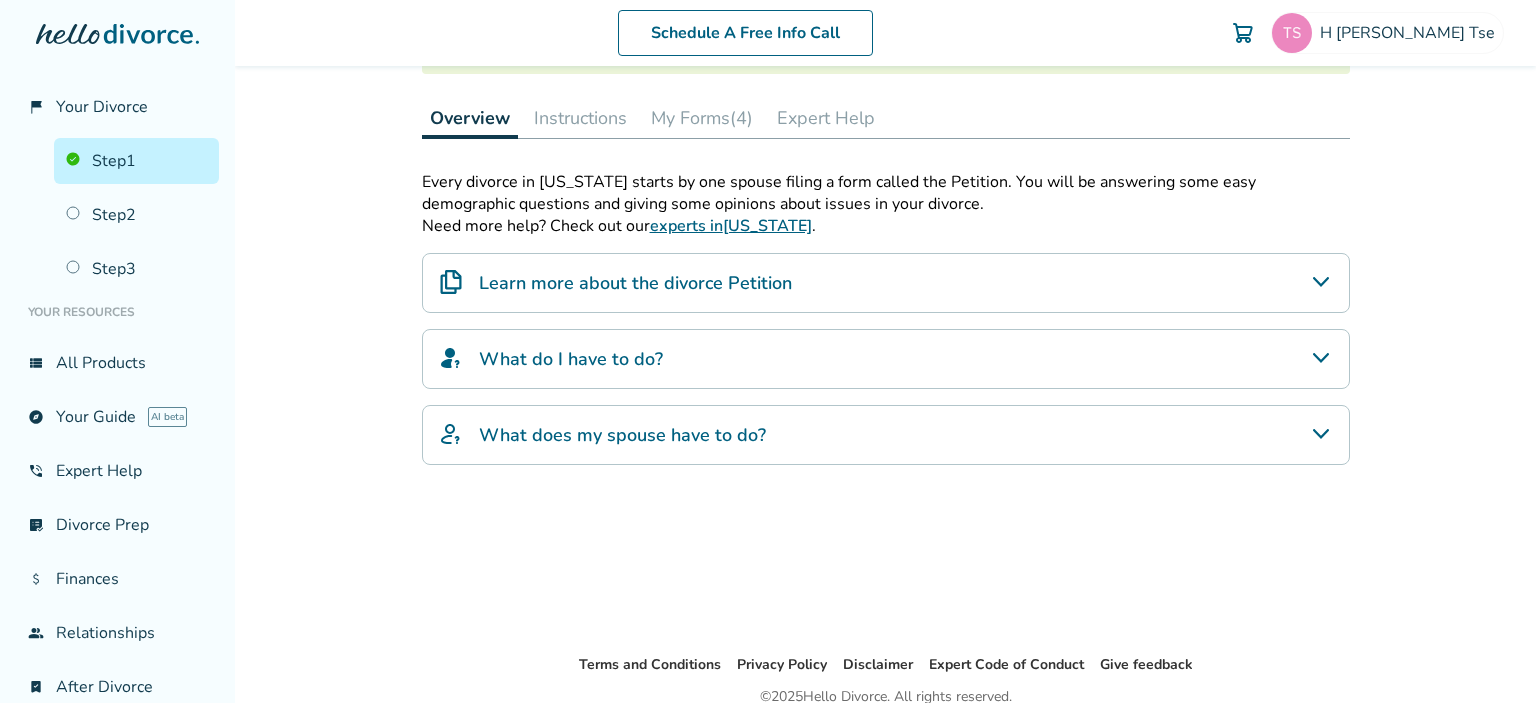 click 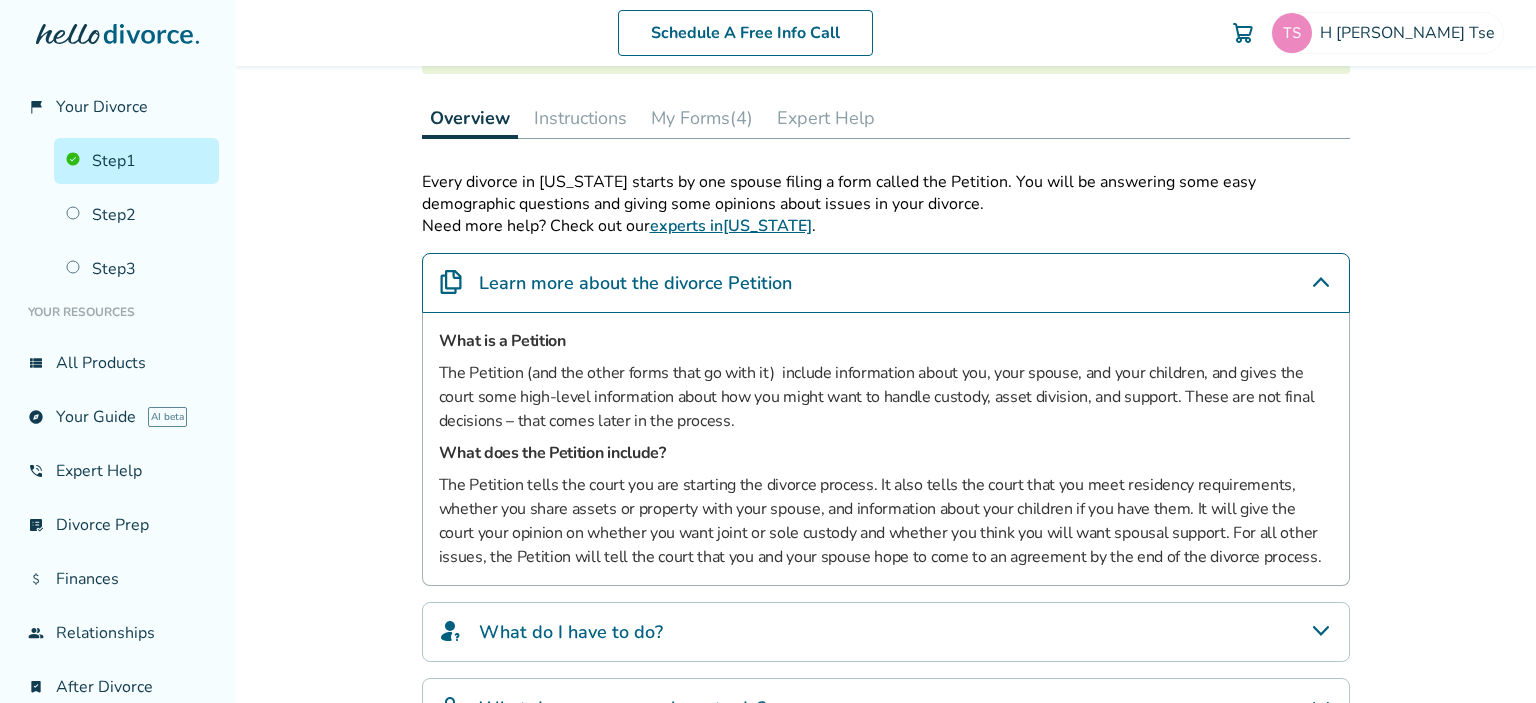 click 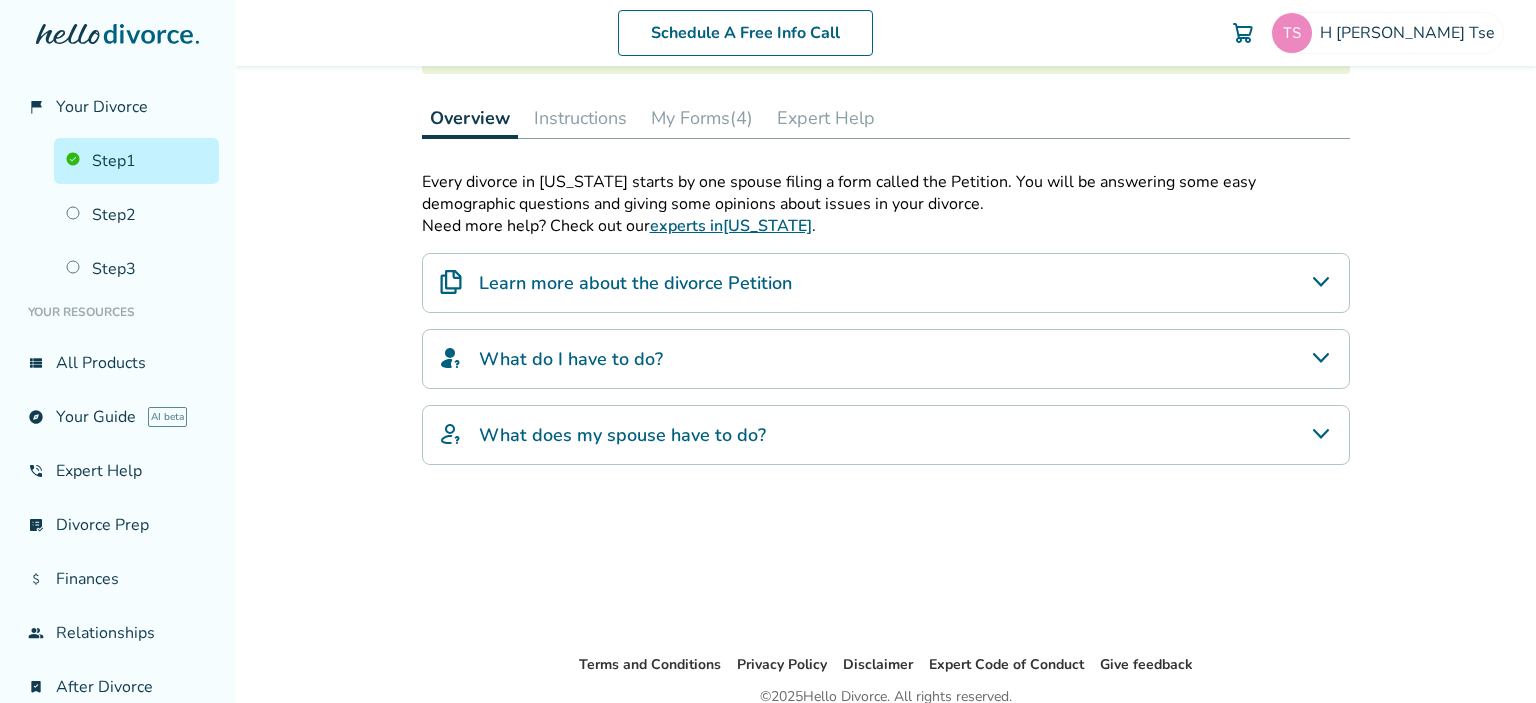 click 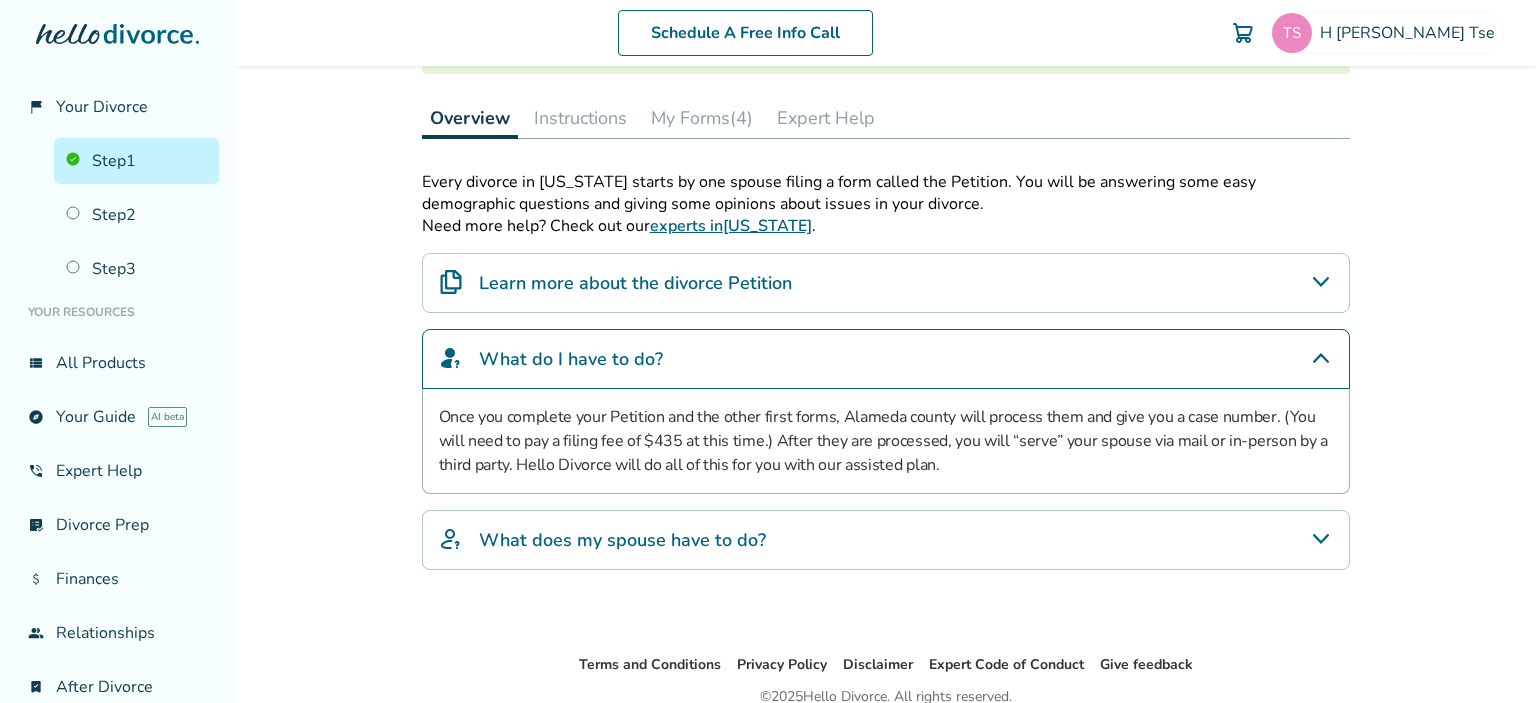 click 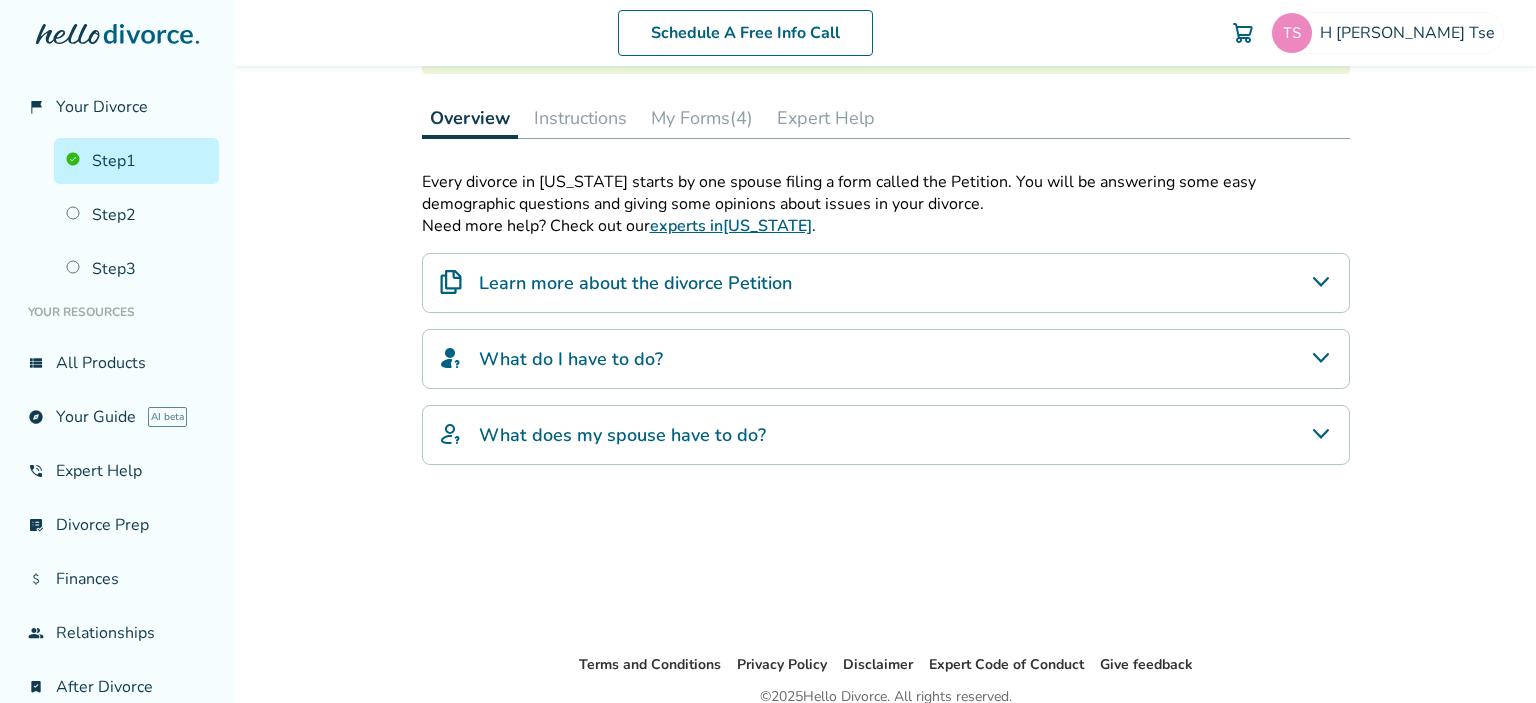 click 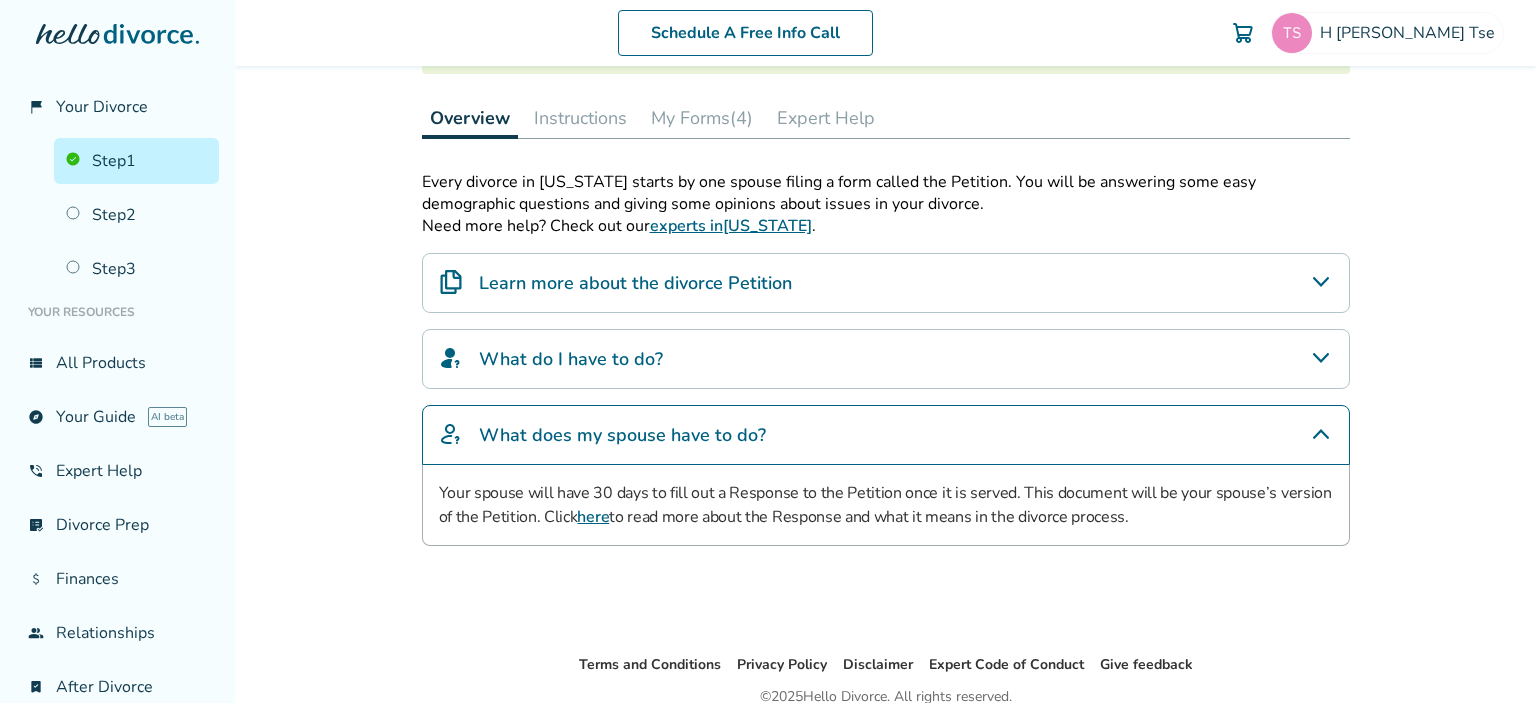 click 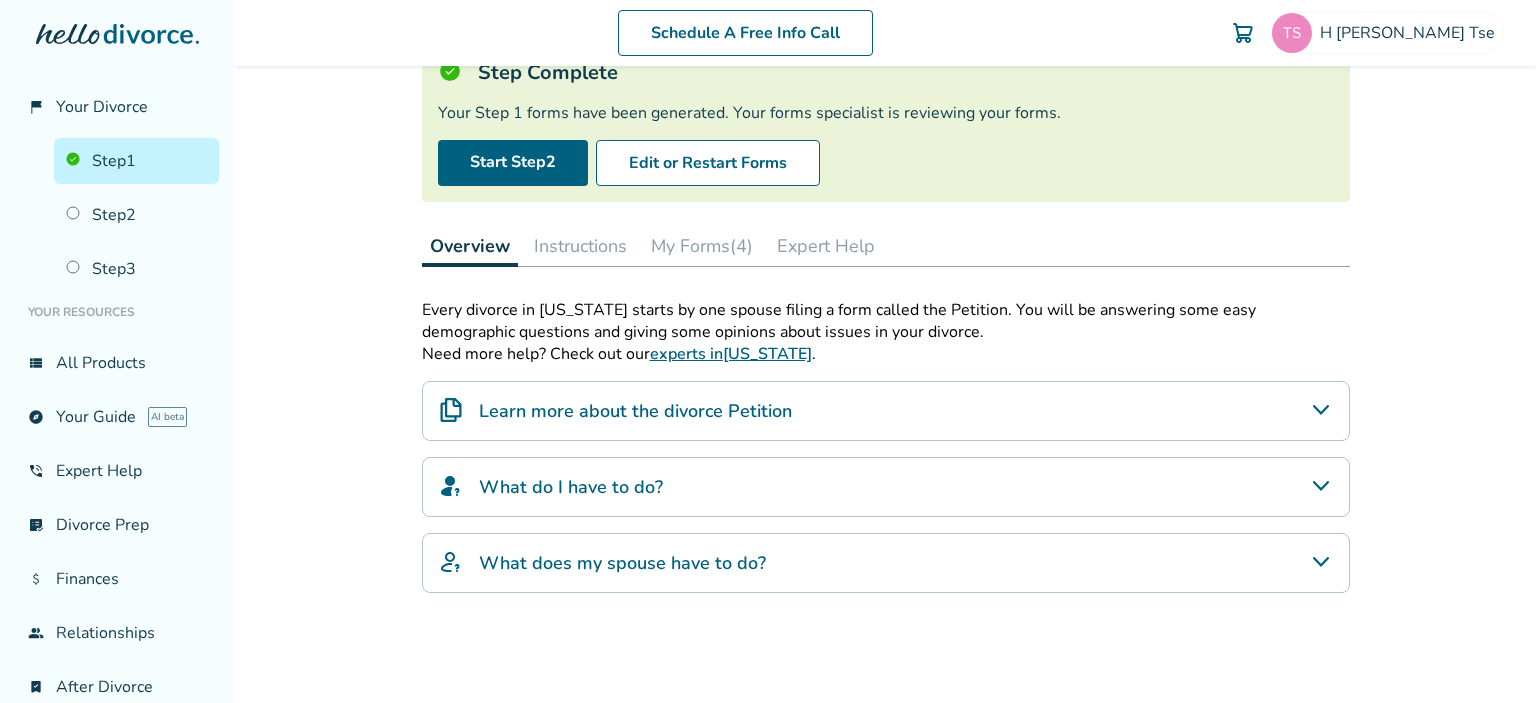 scroll, scrollTop: 0, scrollLeft: 0, axis: both 